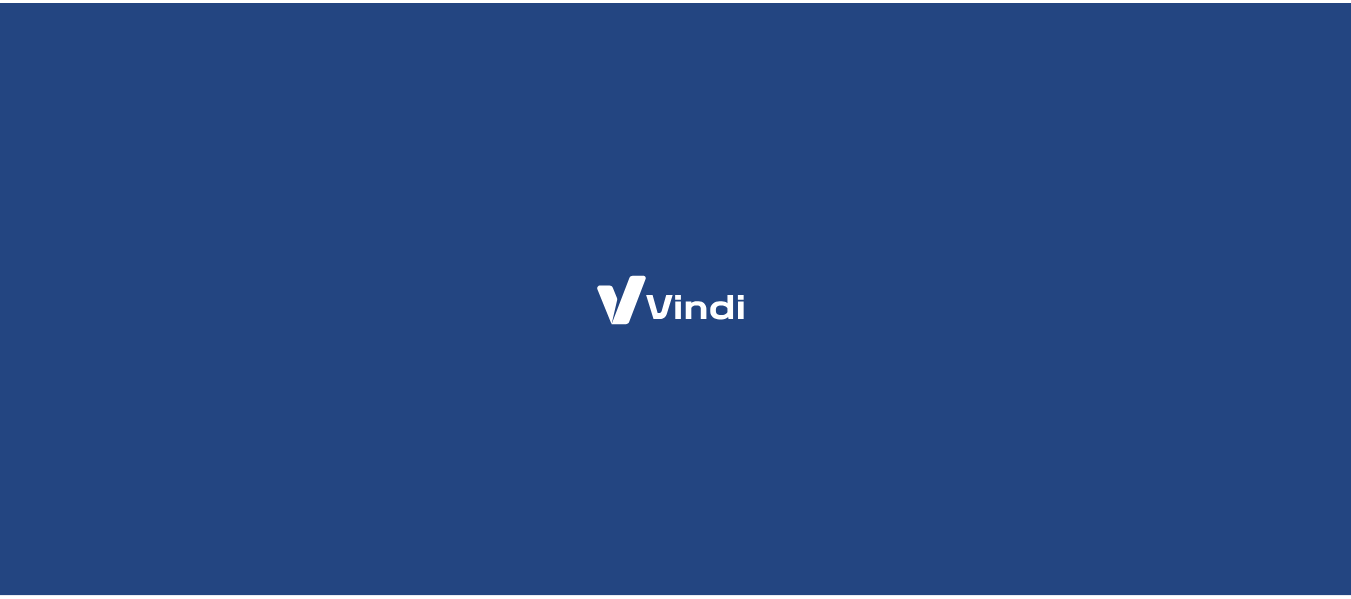 scroll, scrollTop: 0, scrollLeft: 0, axis: both 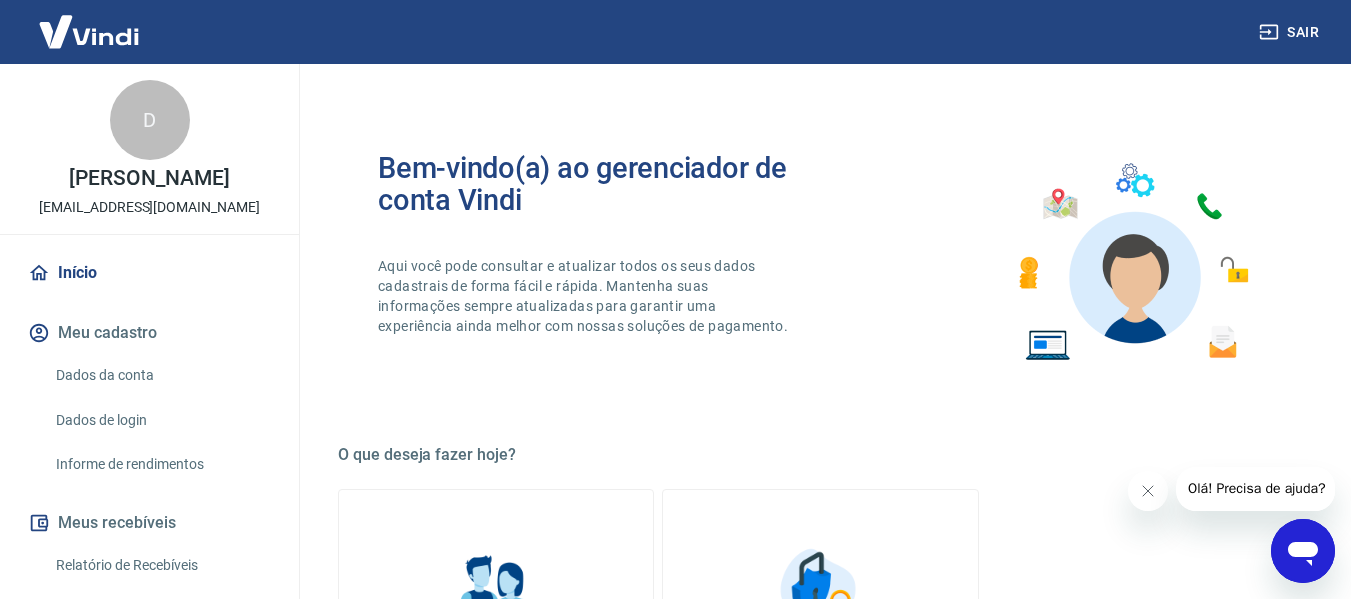 click 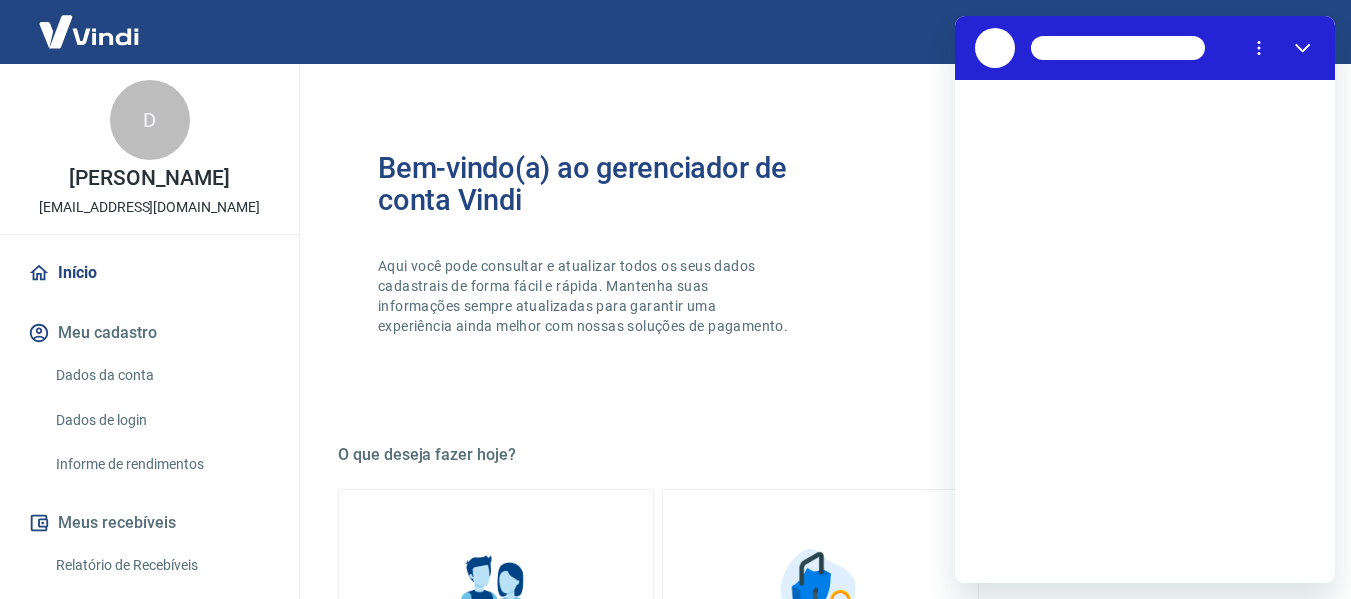 scroll, scrollTop: 0, scrollLeft: 0, axis: both 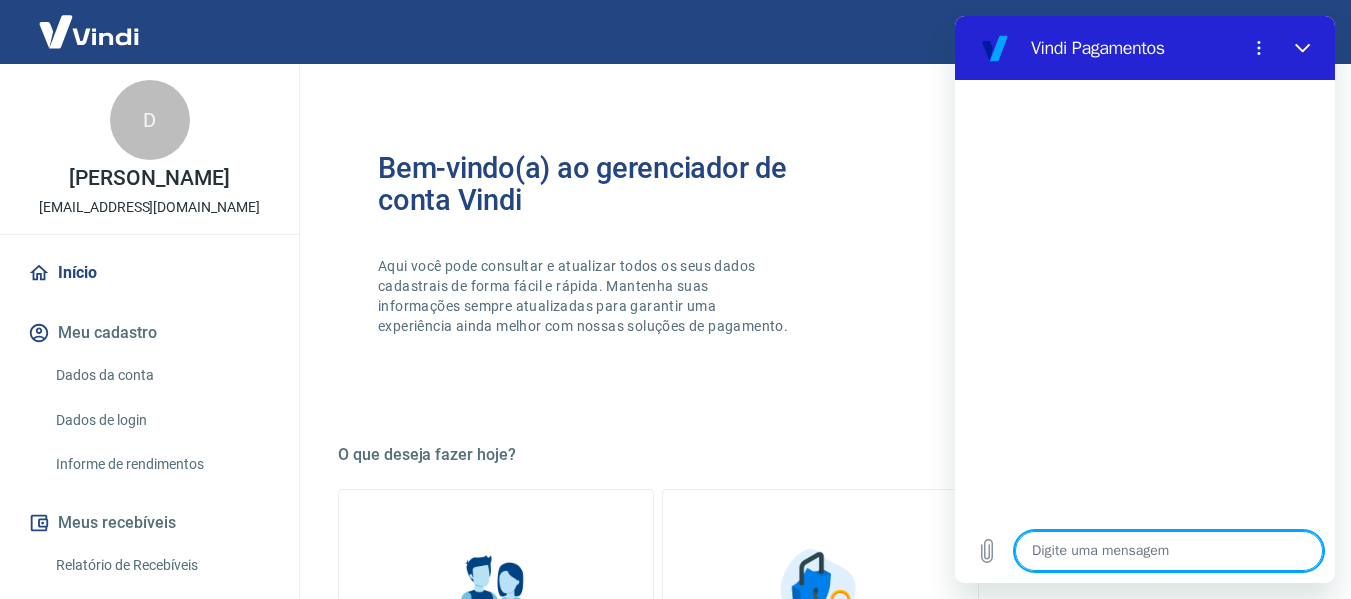 type on "o" 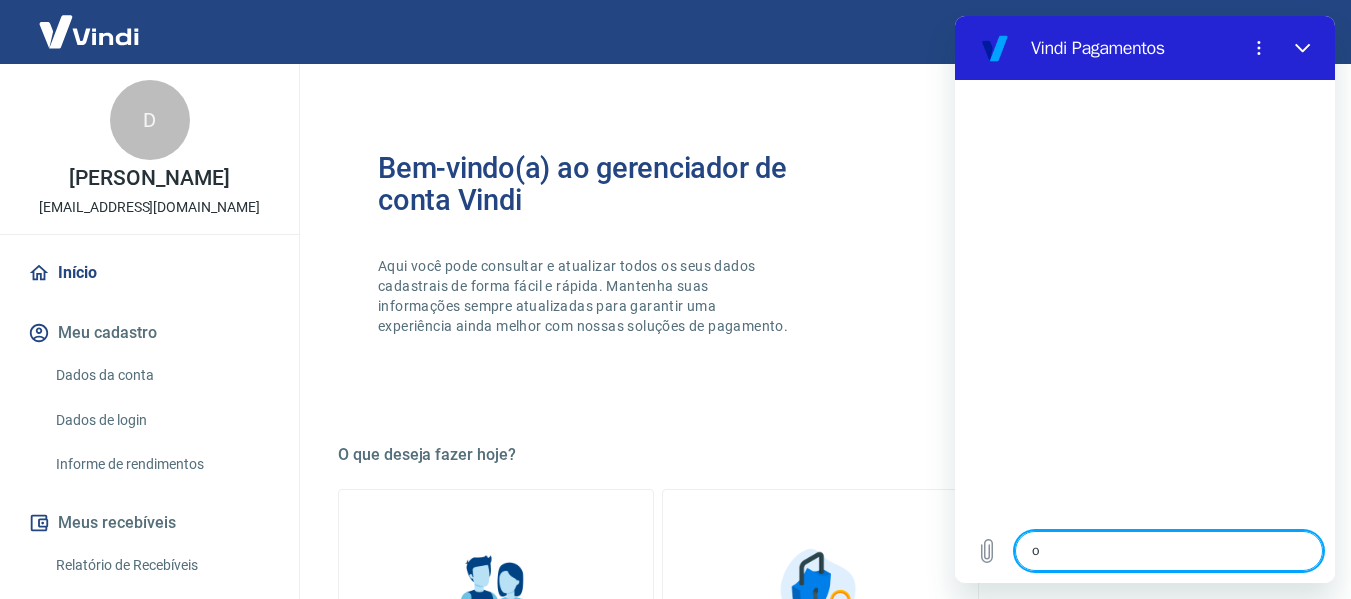type on "oI" 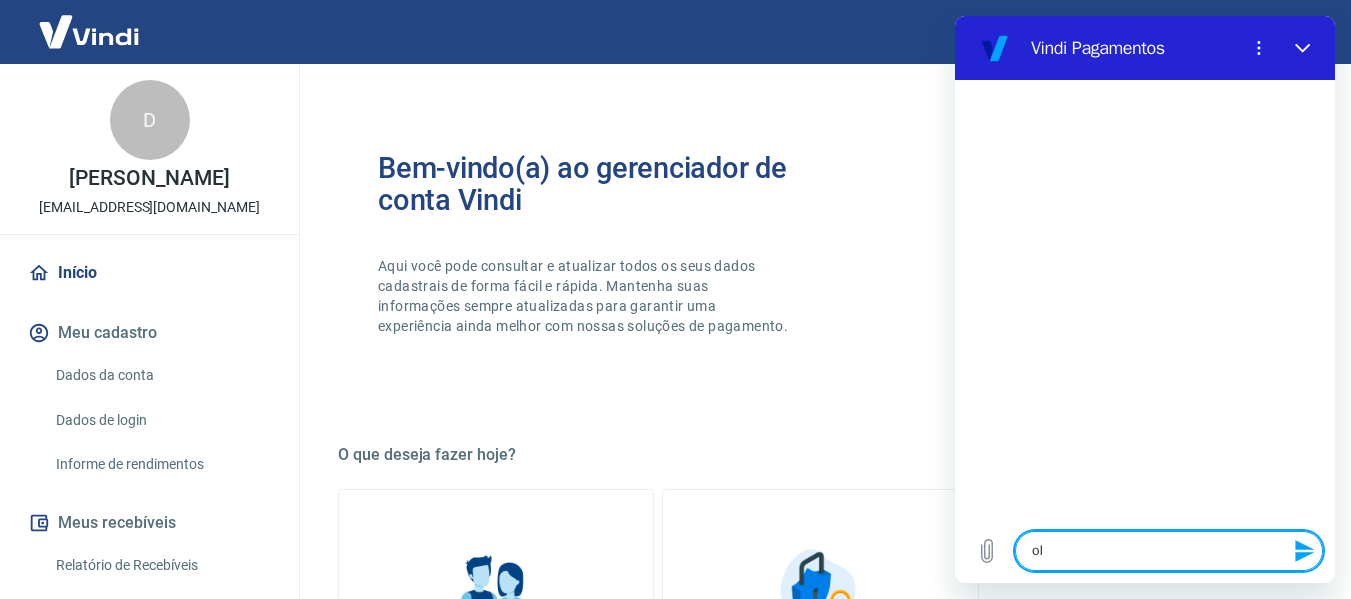 type on "o" 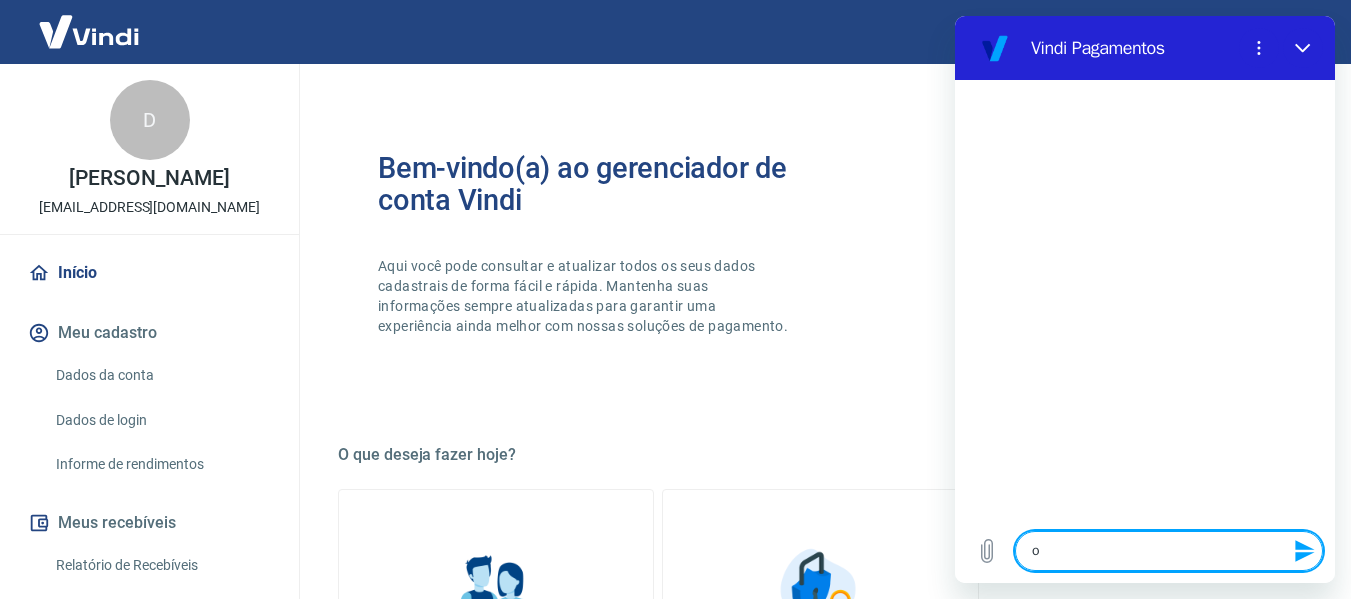 type 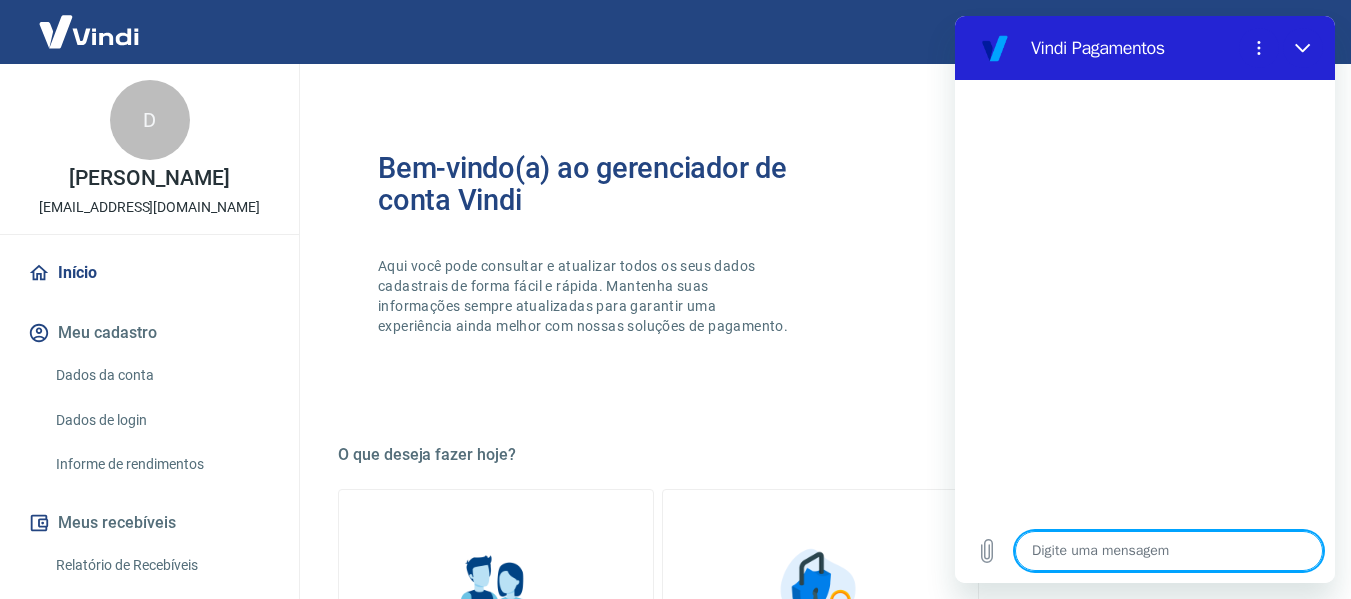 type on "O" 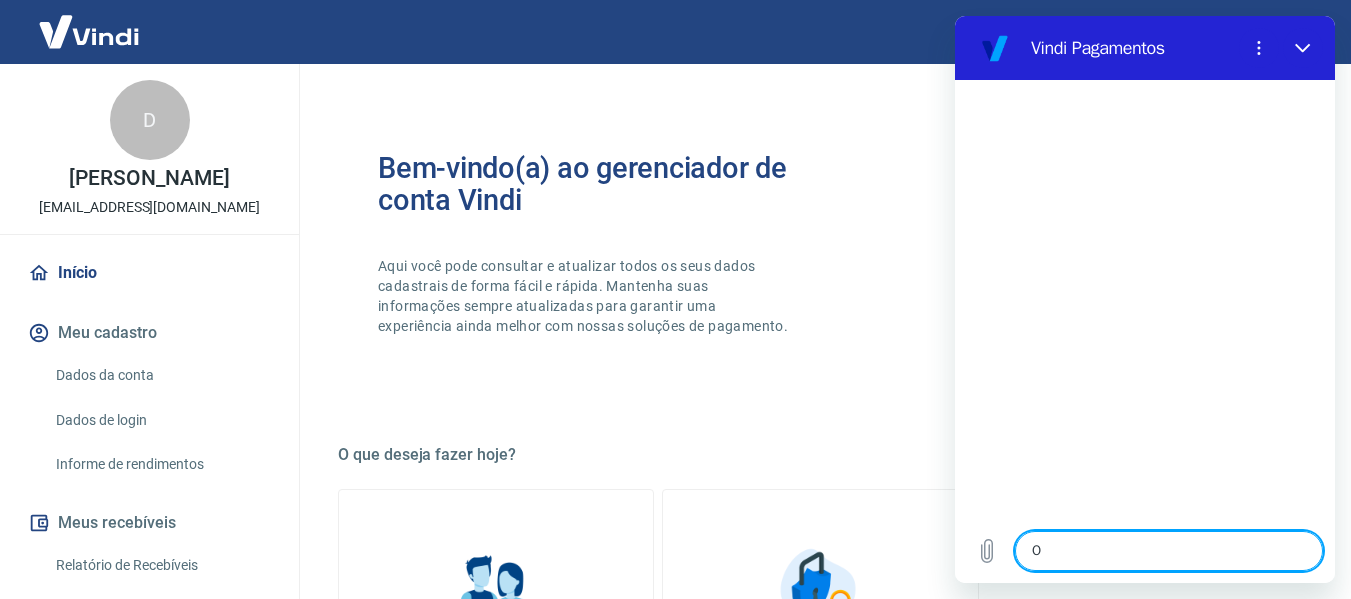 type on "Oi" 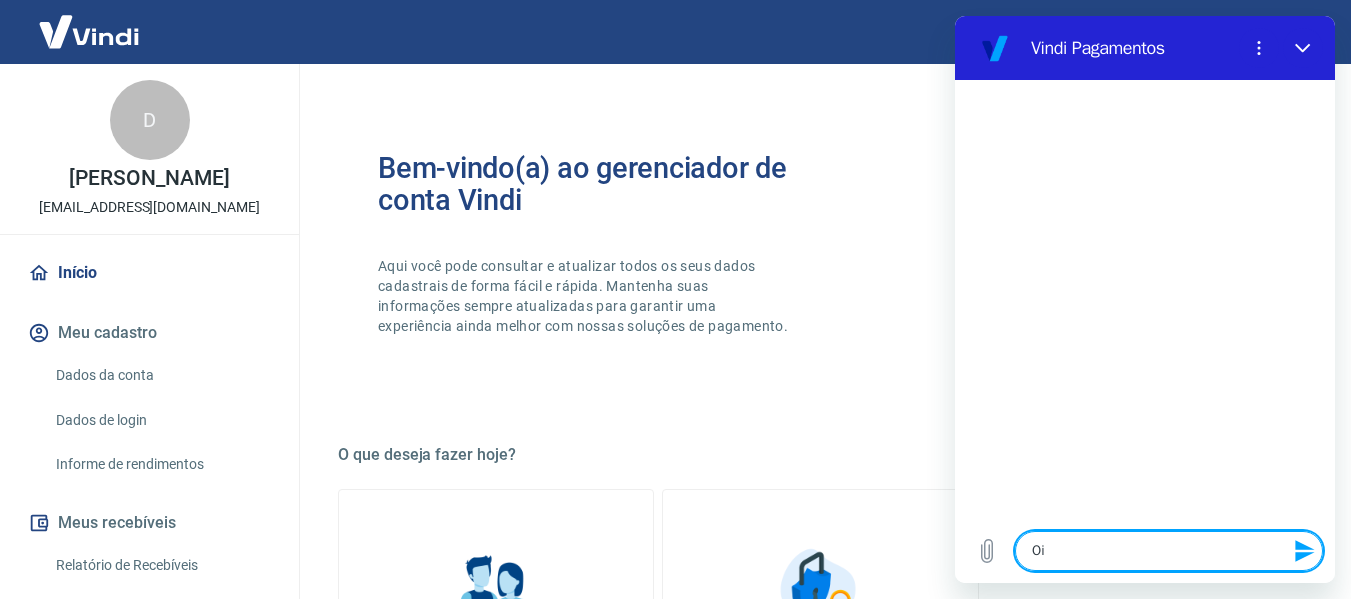 type 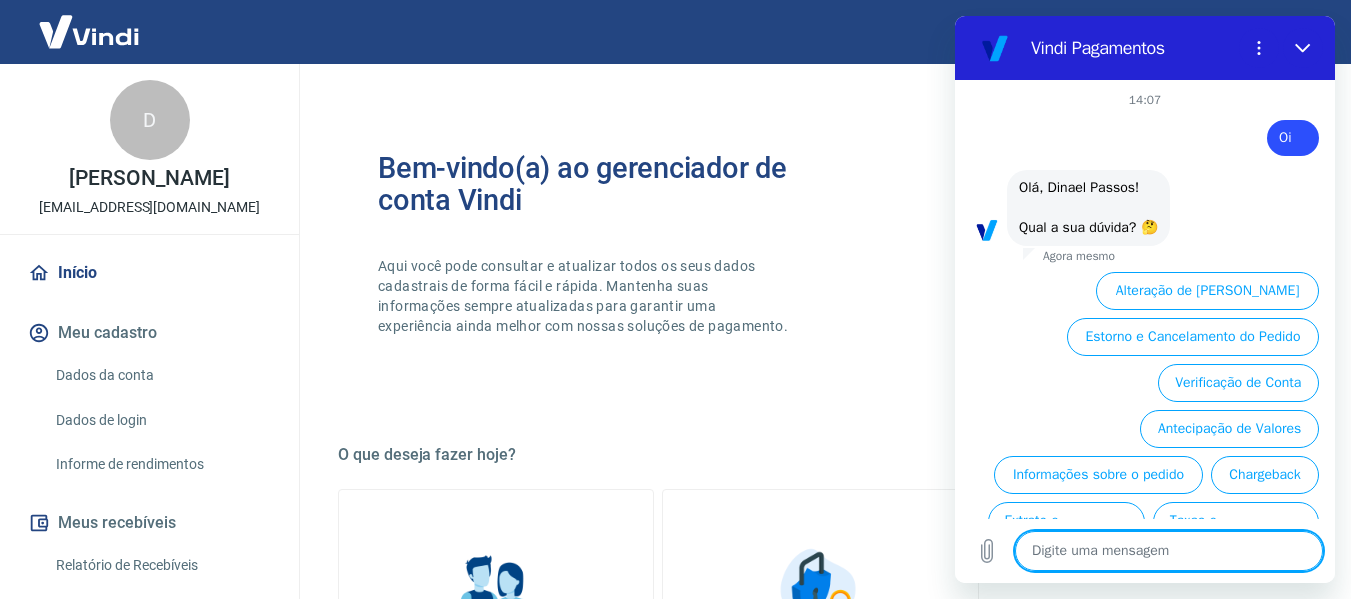 scroll, scrollTop: 118, scrollLeft: 0, axis: vertical 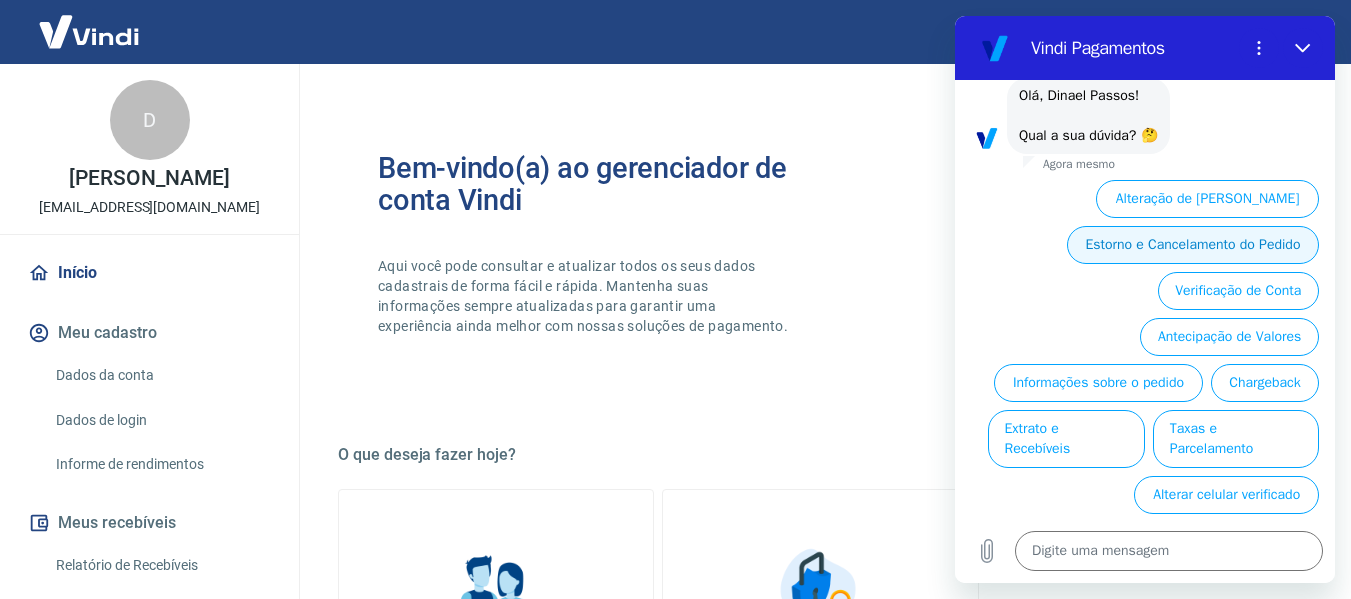 click on "Estorno e Cancelamento do Pedido" at bounding box center (1193, 245) 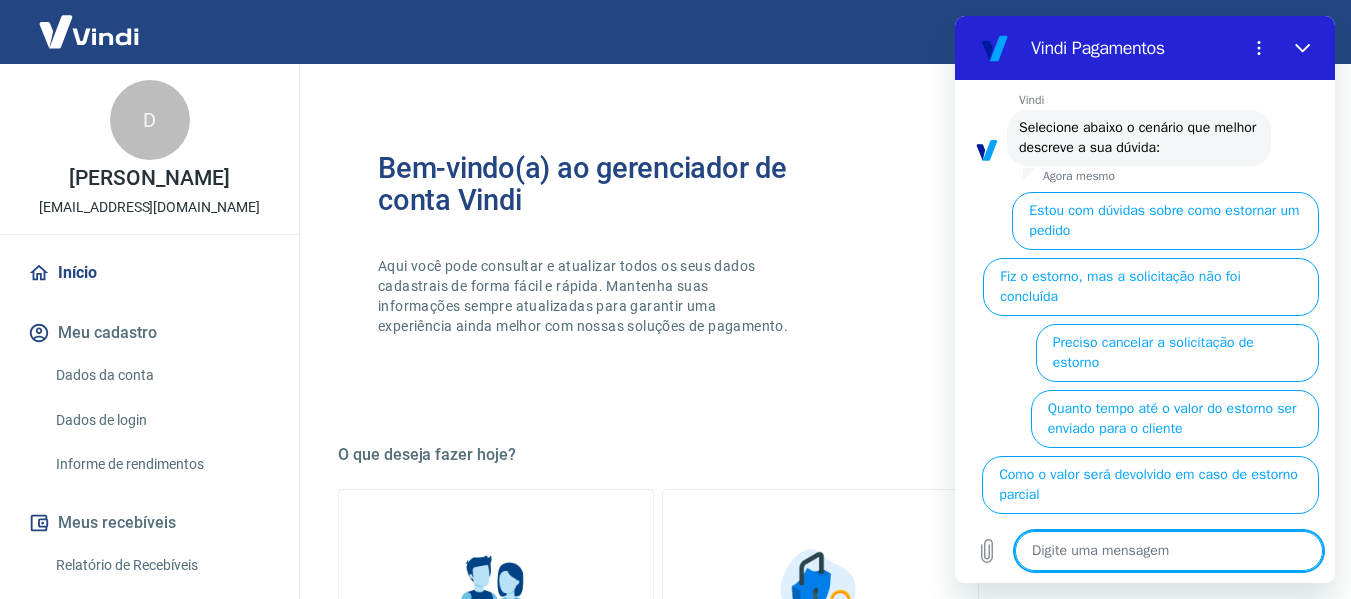 scroll, scrollTop: 220, scrollLeft: 0, axis: vertical 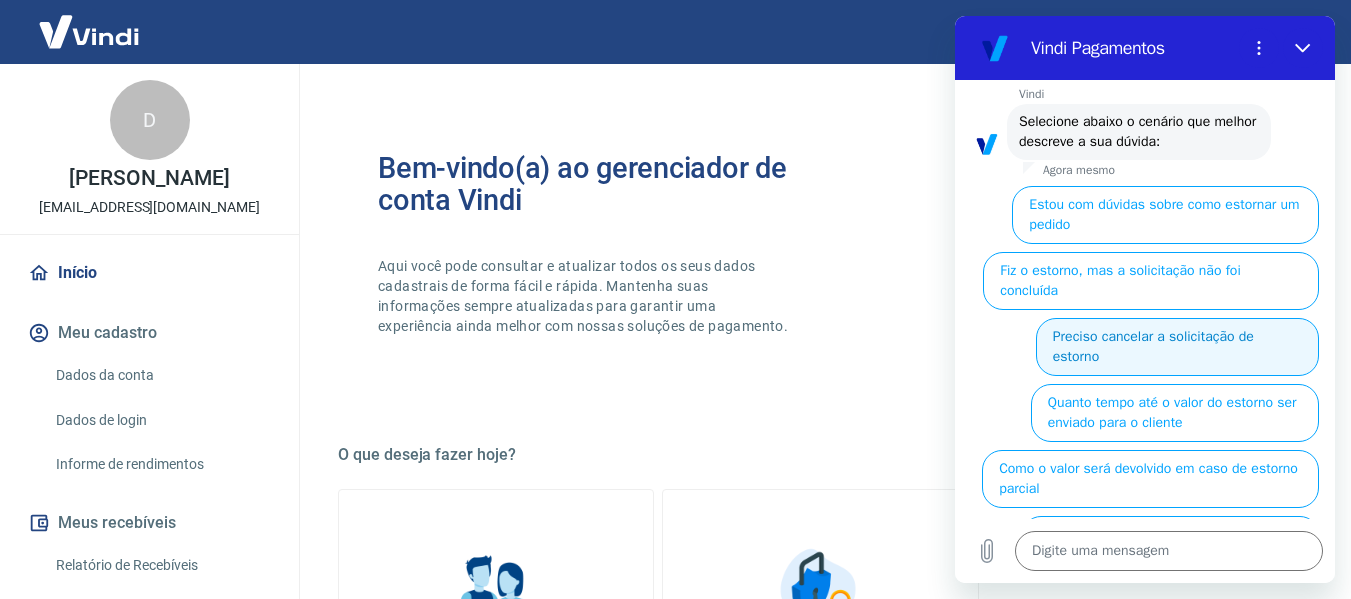 click on "Preciso cancelar a solicitação de estorno" at bounding box center [1177, 347] 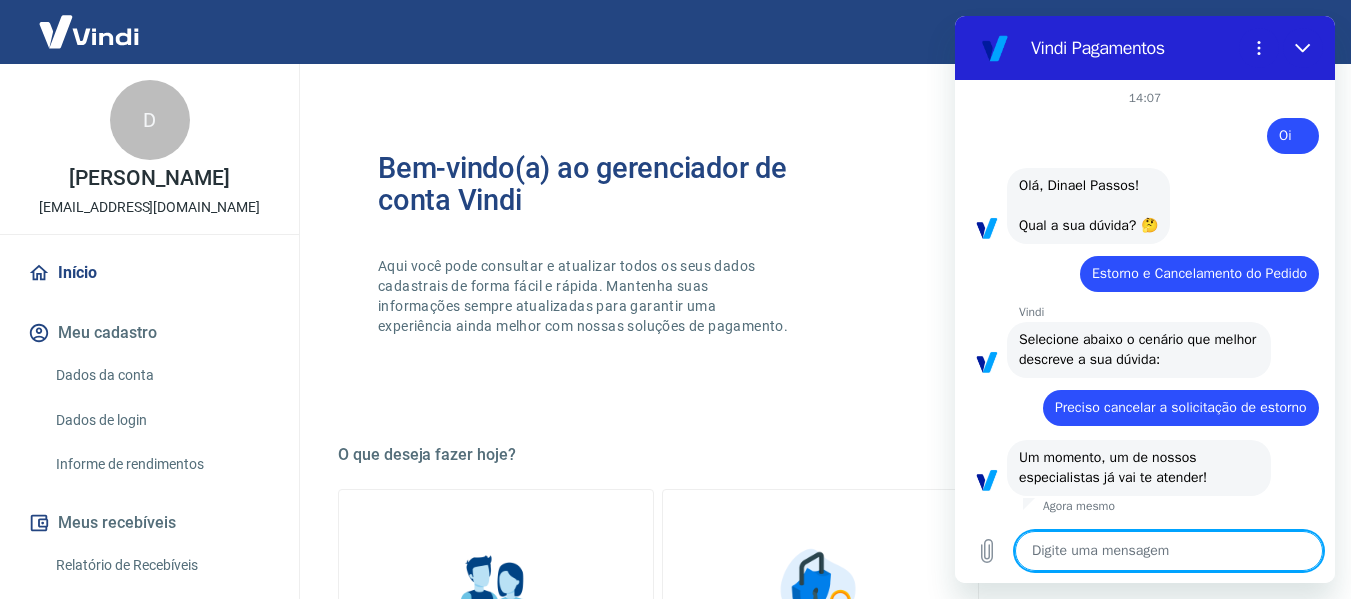 scroll, scrollTop: 87, scrollLeft: 0, axis: vertical 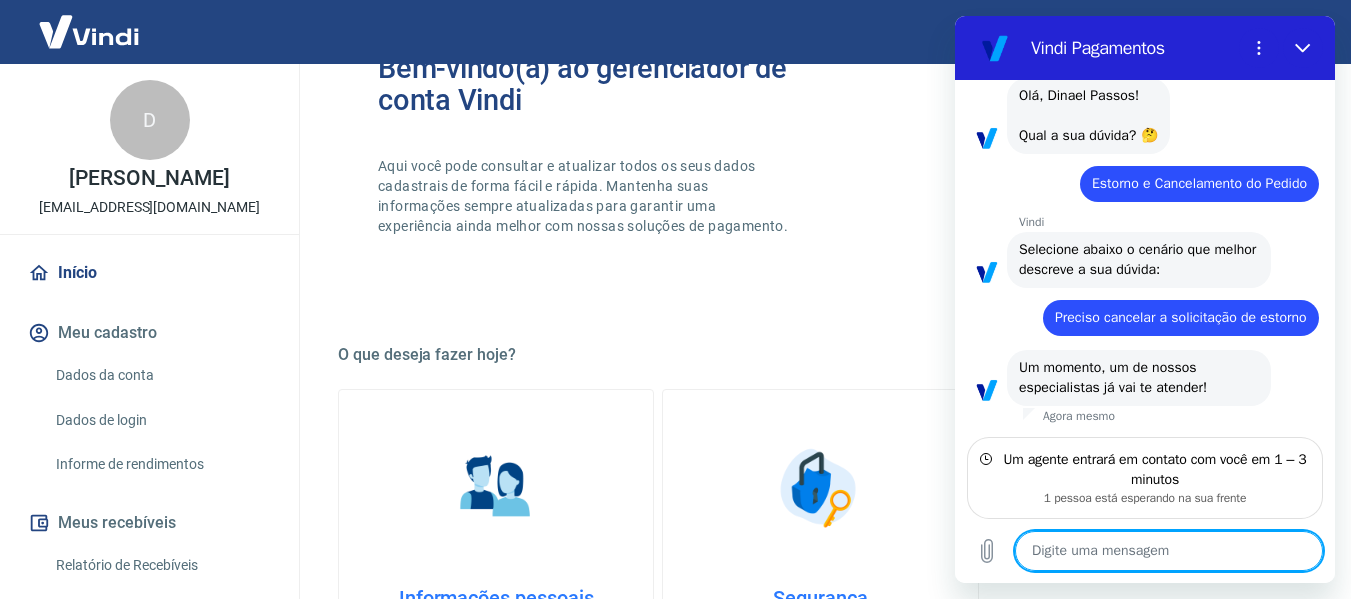 type on "x" 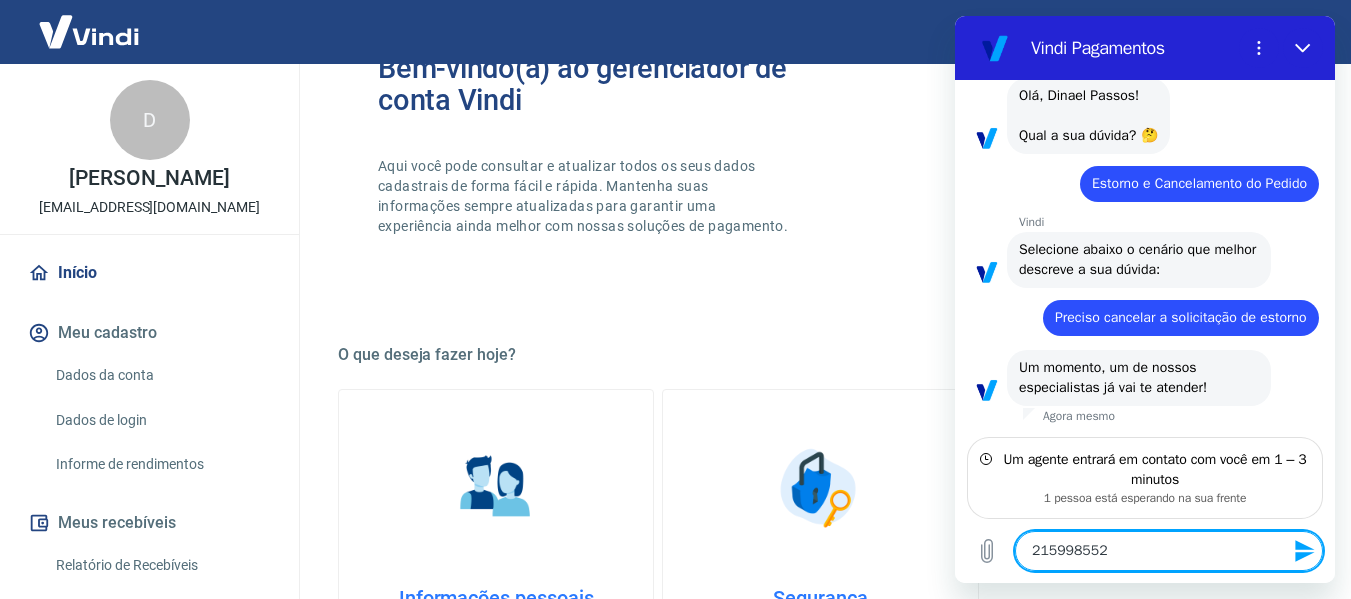 type on "x" 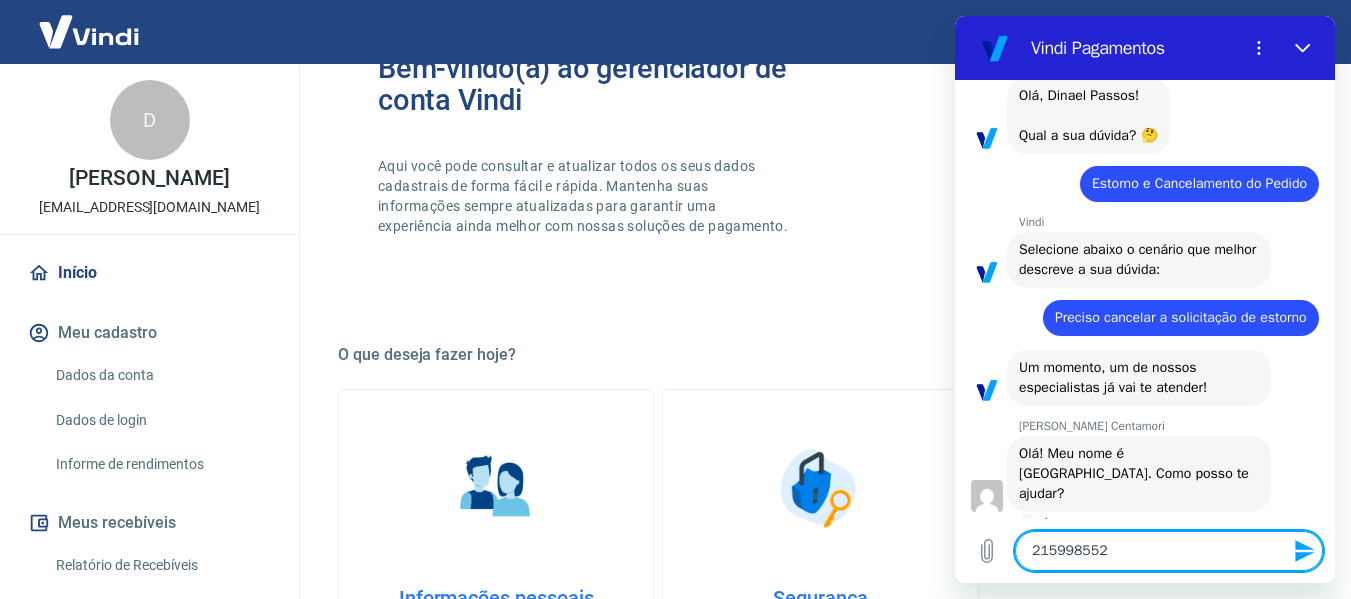 scroll, scrollTop: 108, scrollLeft: 0, axis: vertical 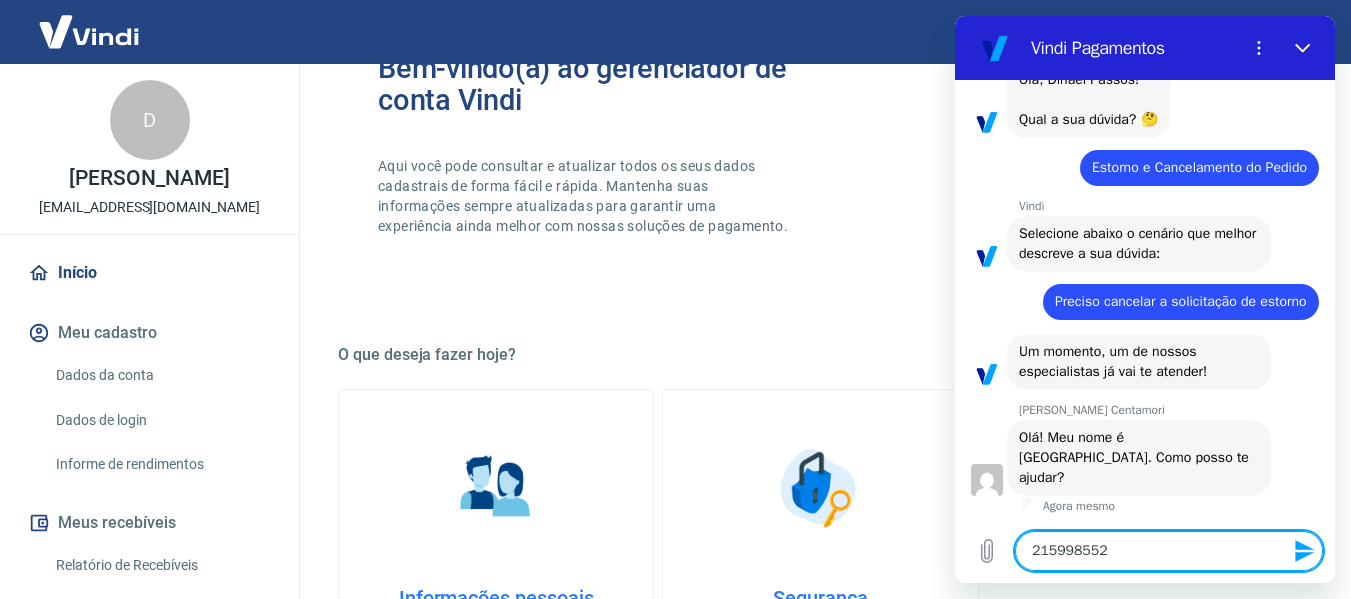 type on "x" 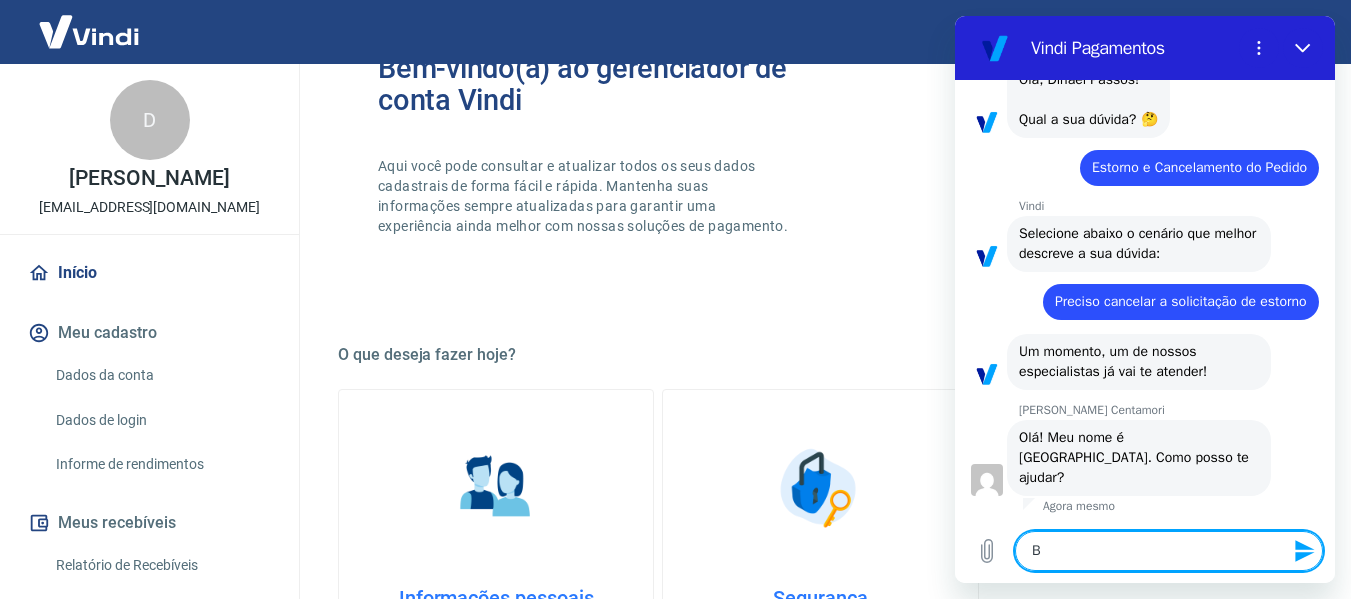 type on "Bo" 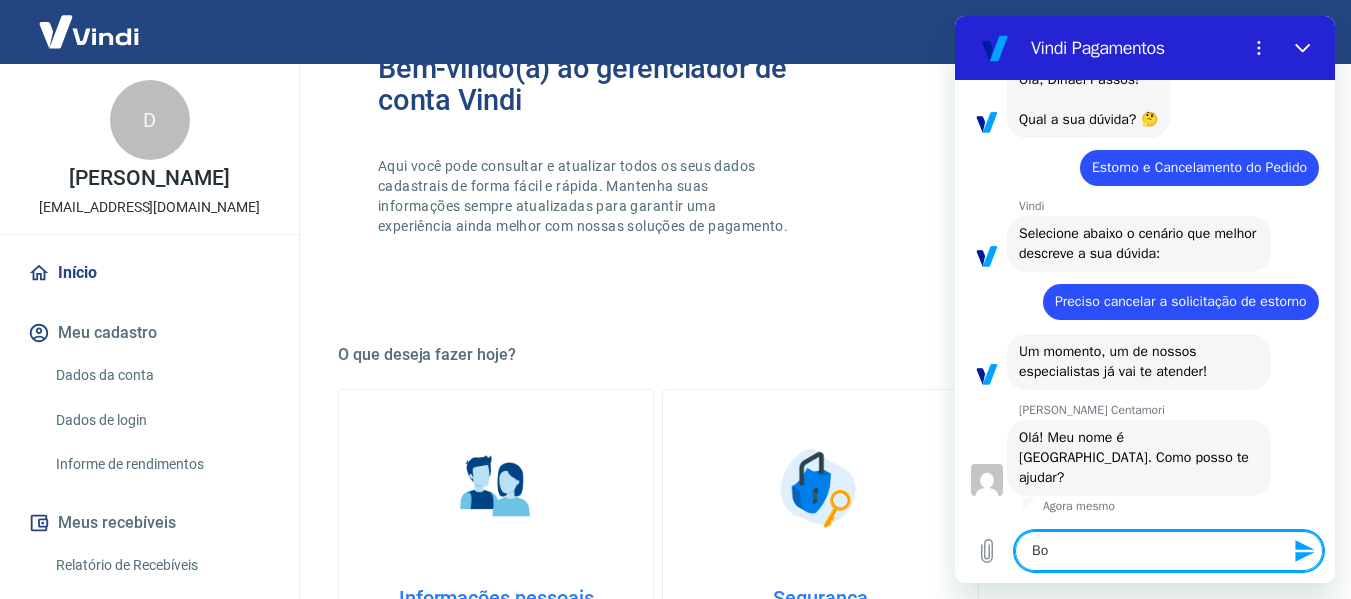 type on "Boa" 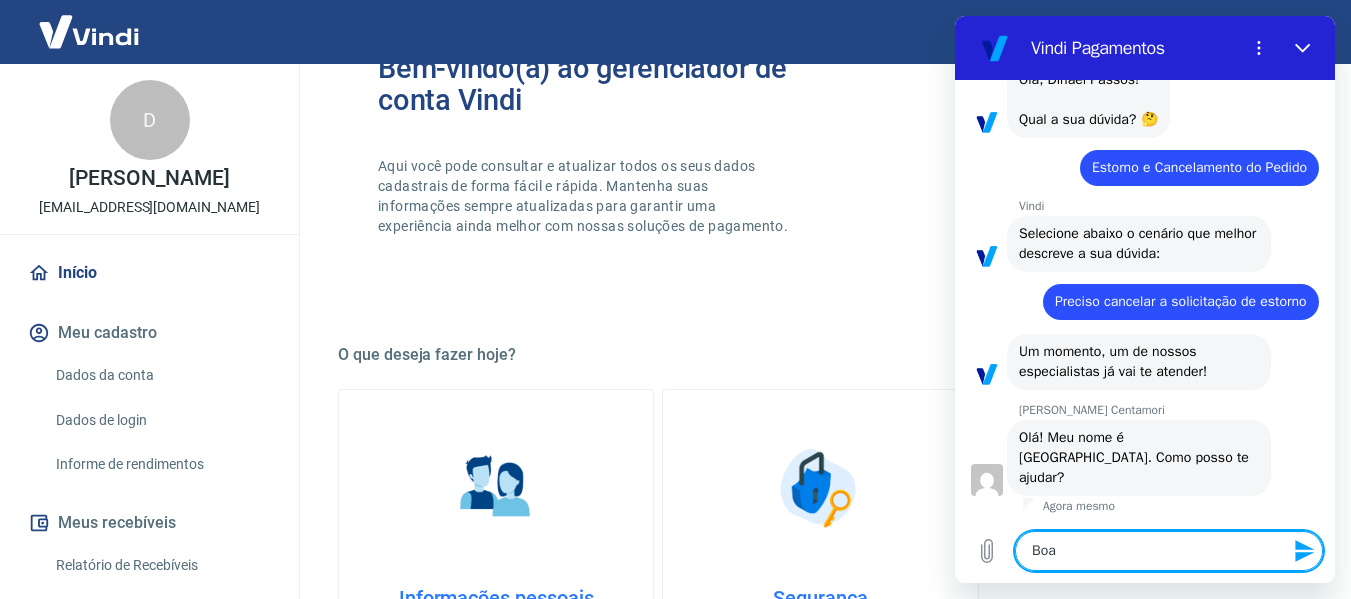 type on "Boa" 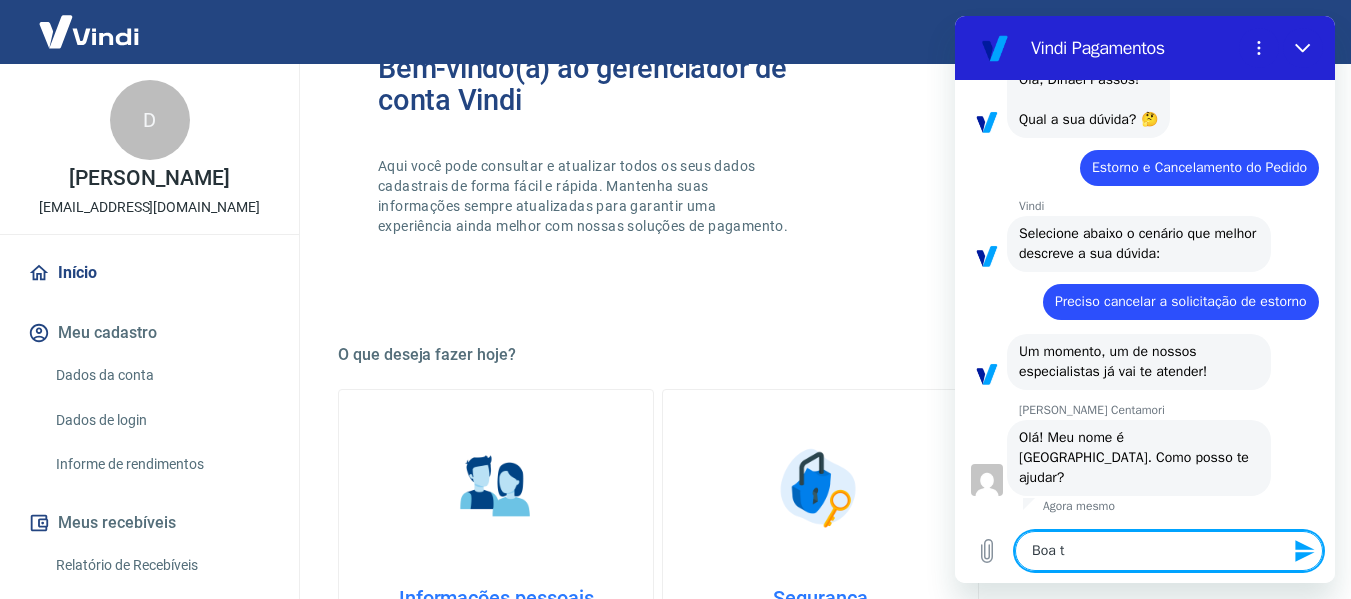 type on "Boa ta" 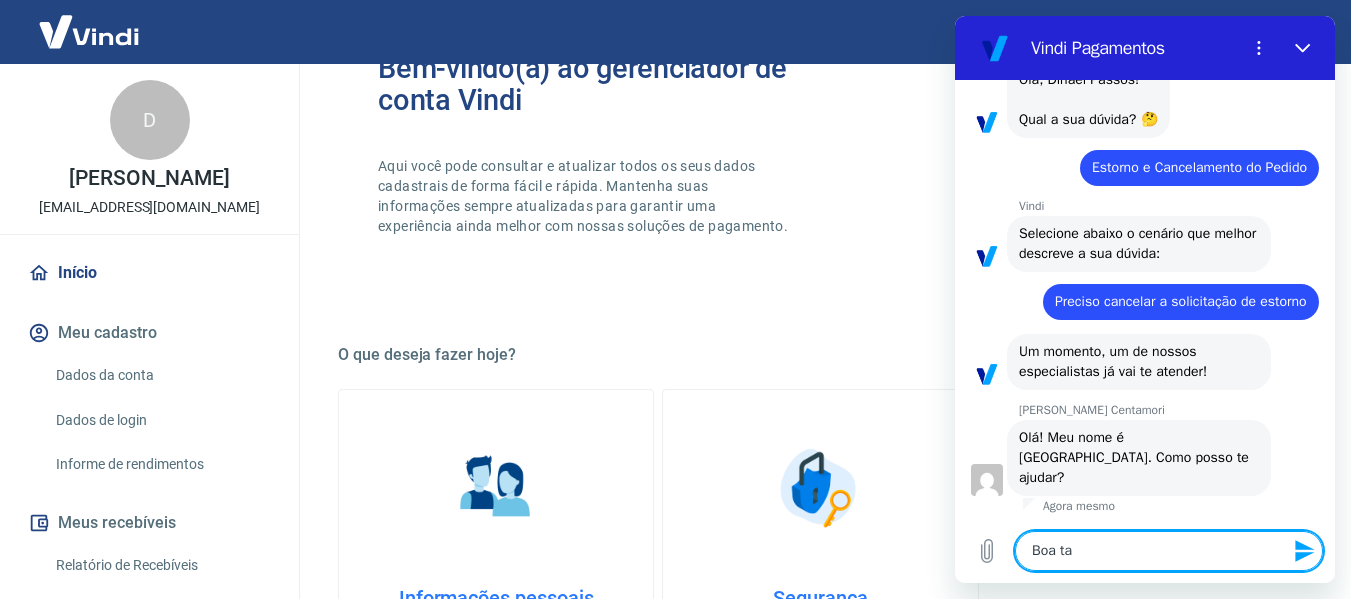 type on "Boa tar" 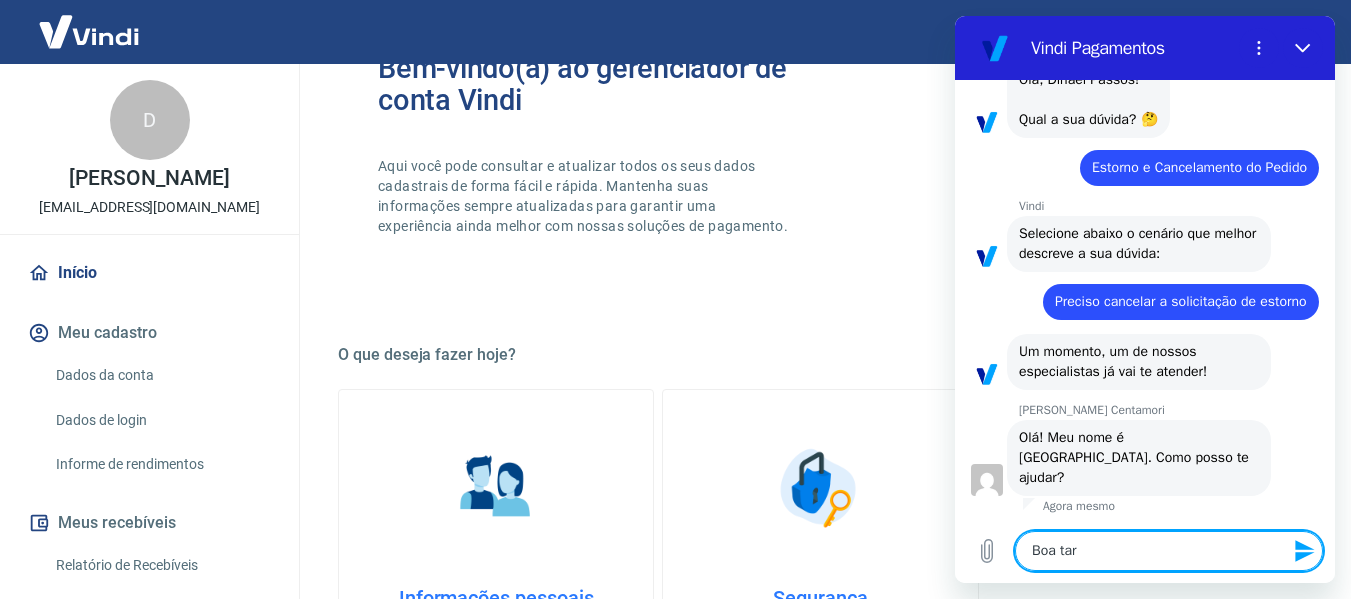 type on "Boa tard" 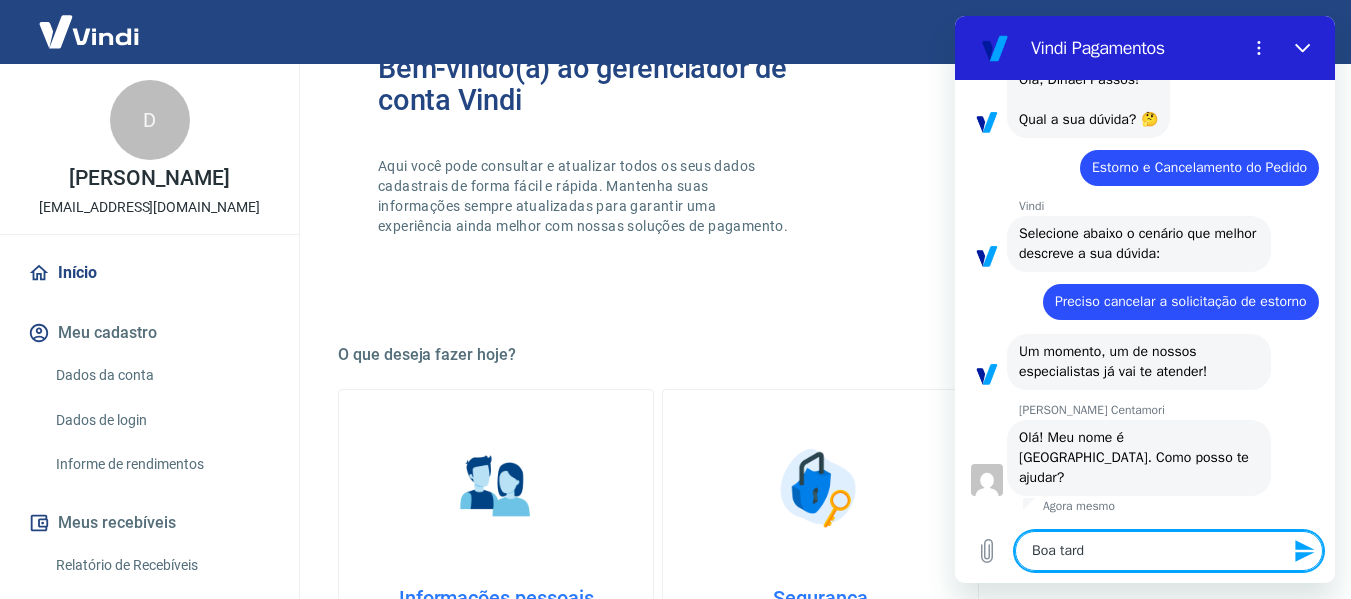 type on "Boa tarde" 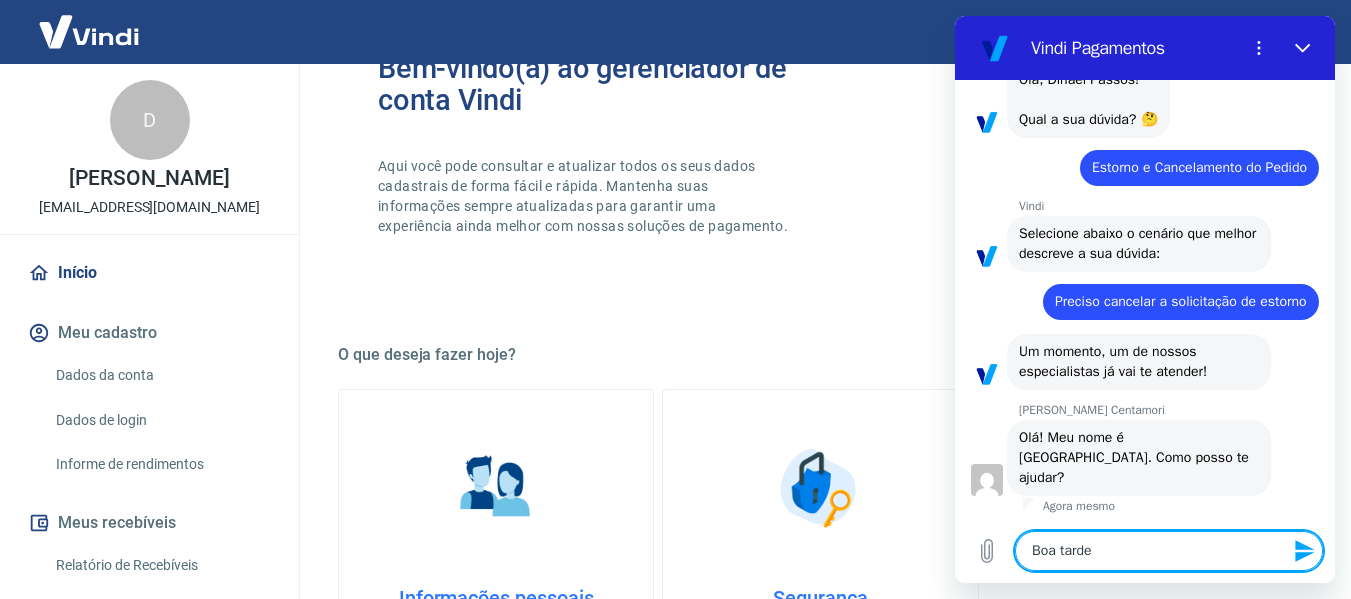 type 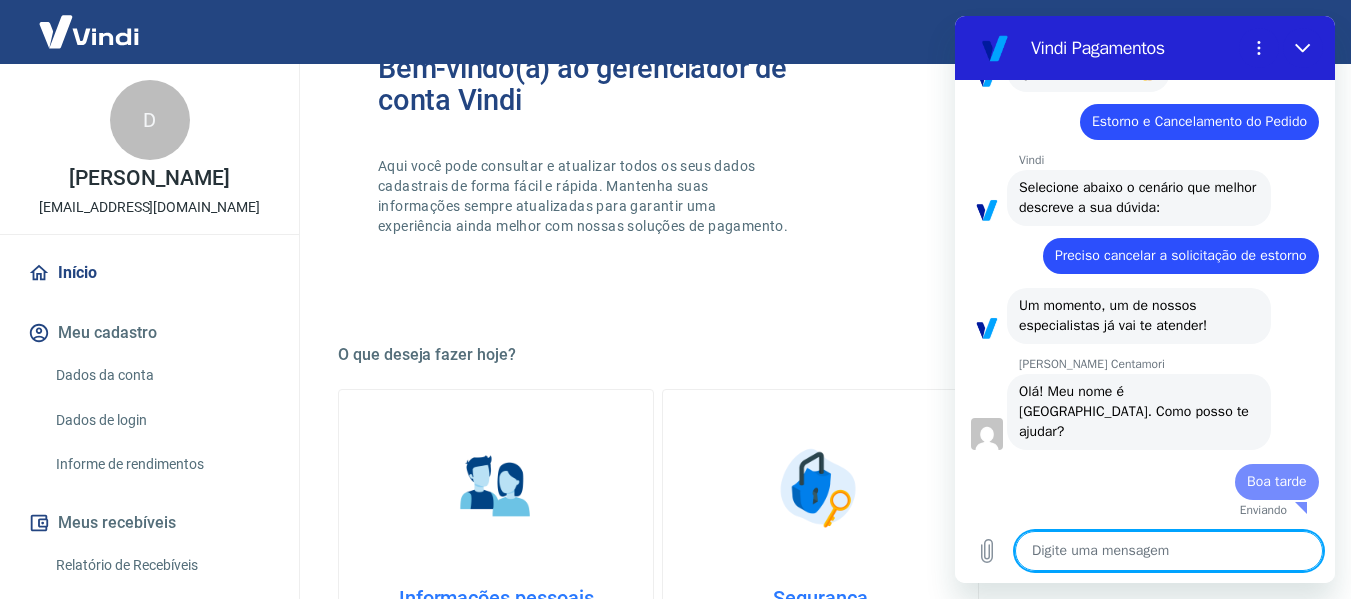 type on "x" 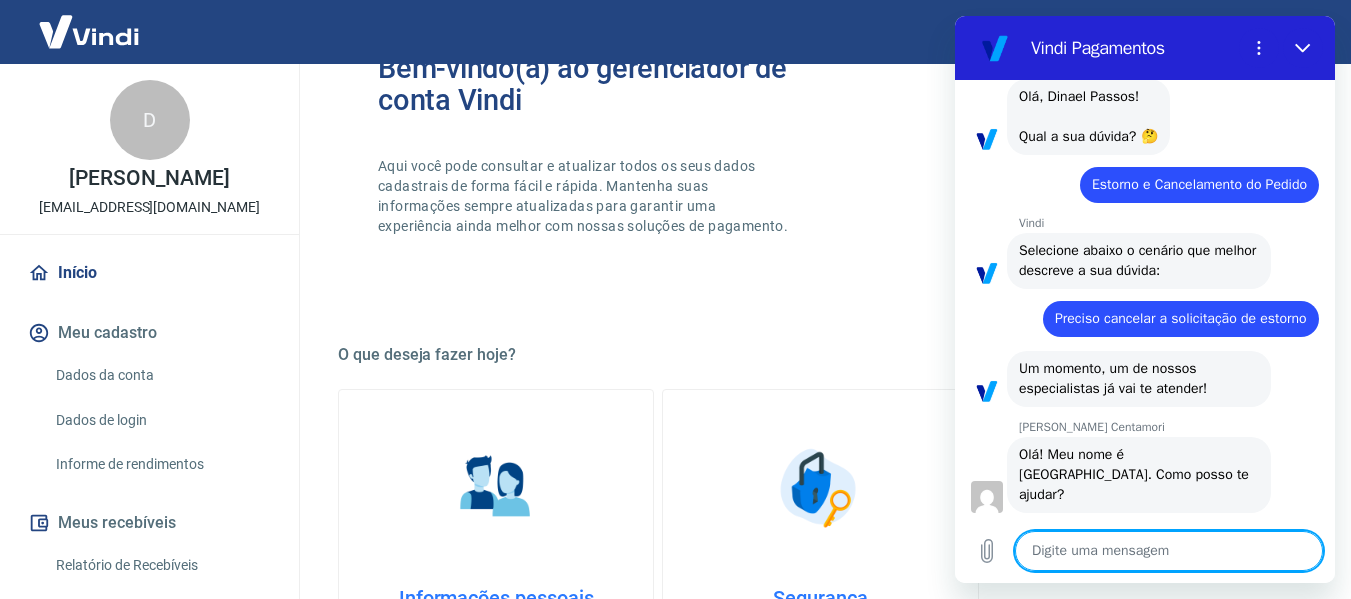 scroll, scrollTop: 56, scrollLeft: 0, axis: vertical 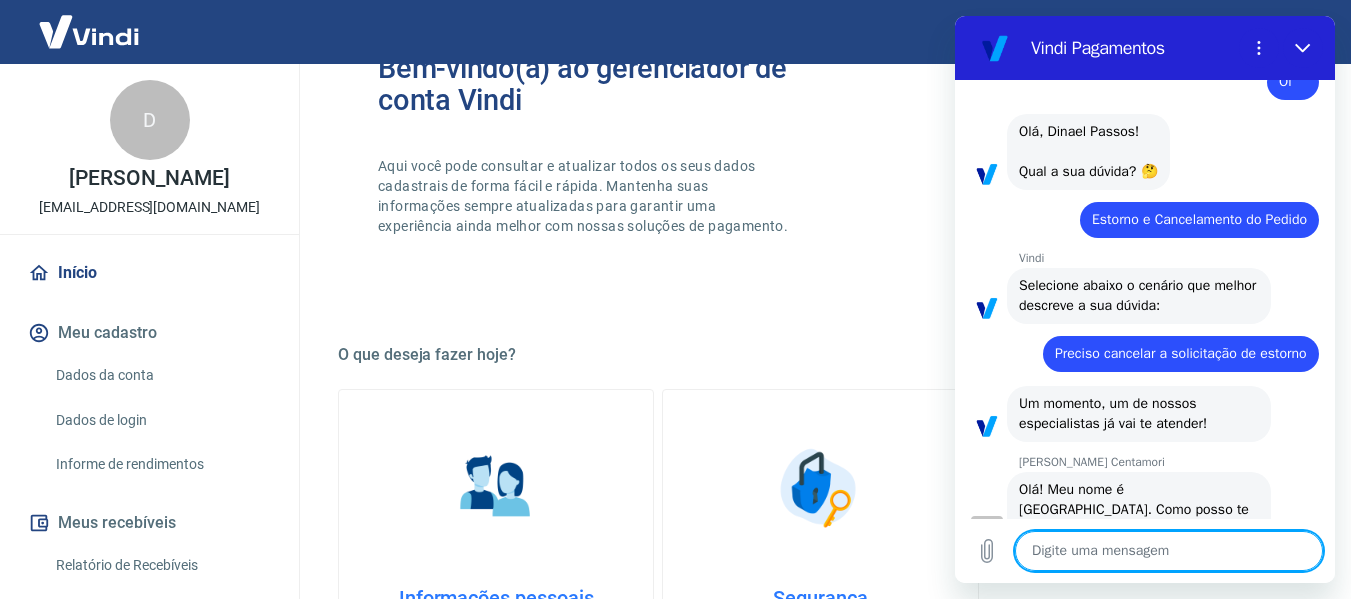 type on "Q" 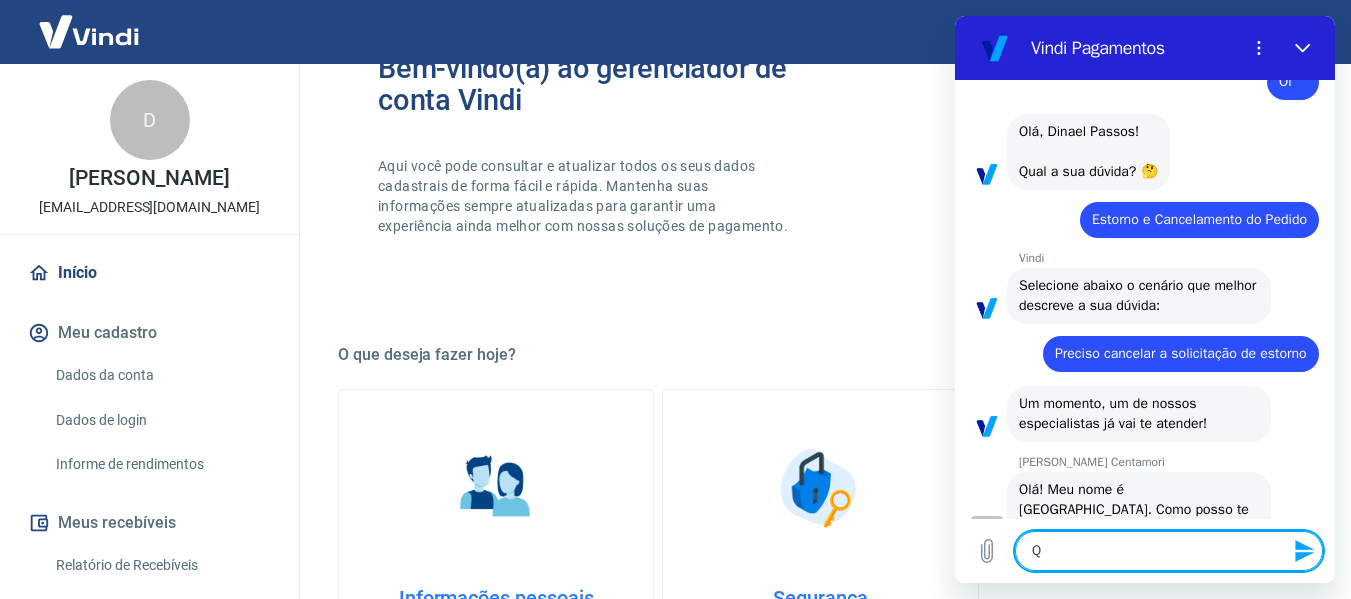 type on "Qu" 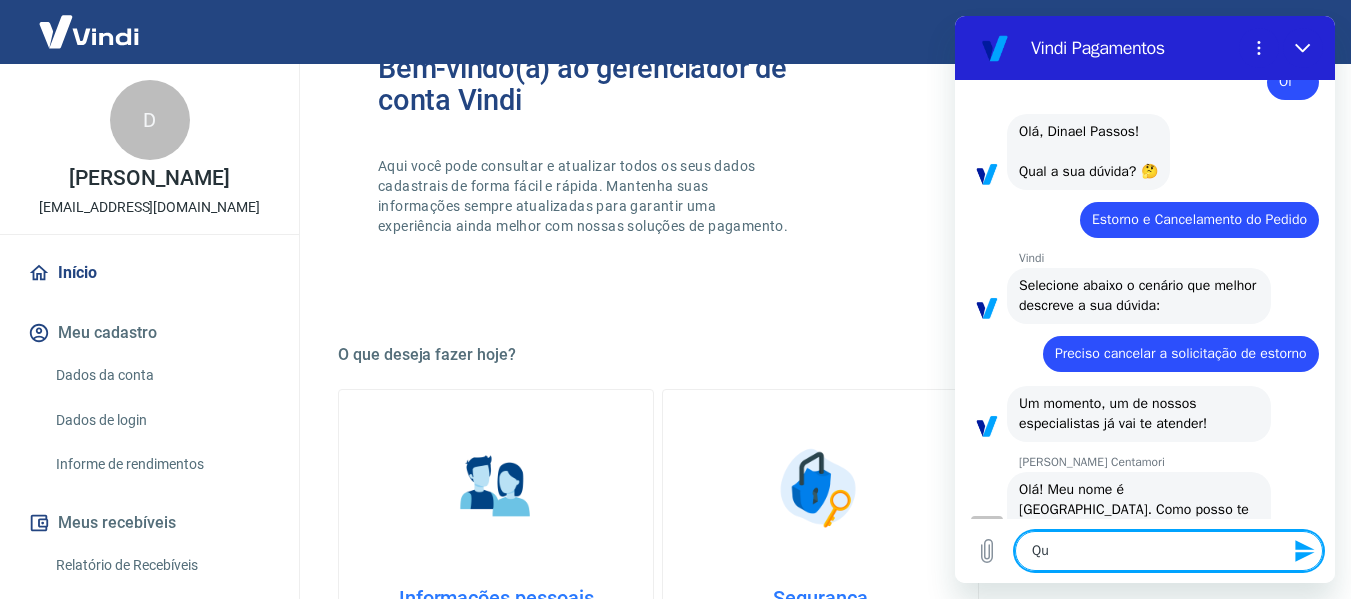 type on "Que" 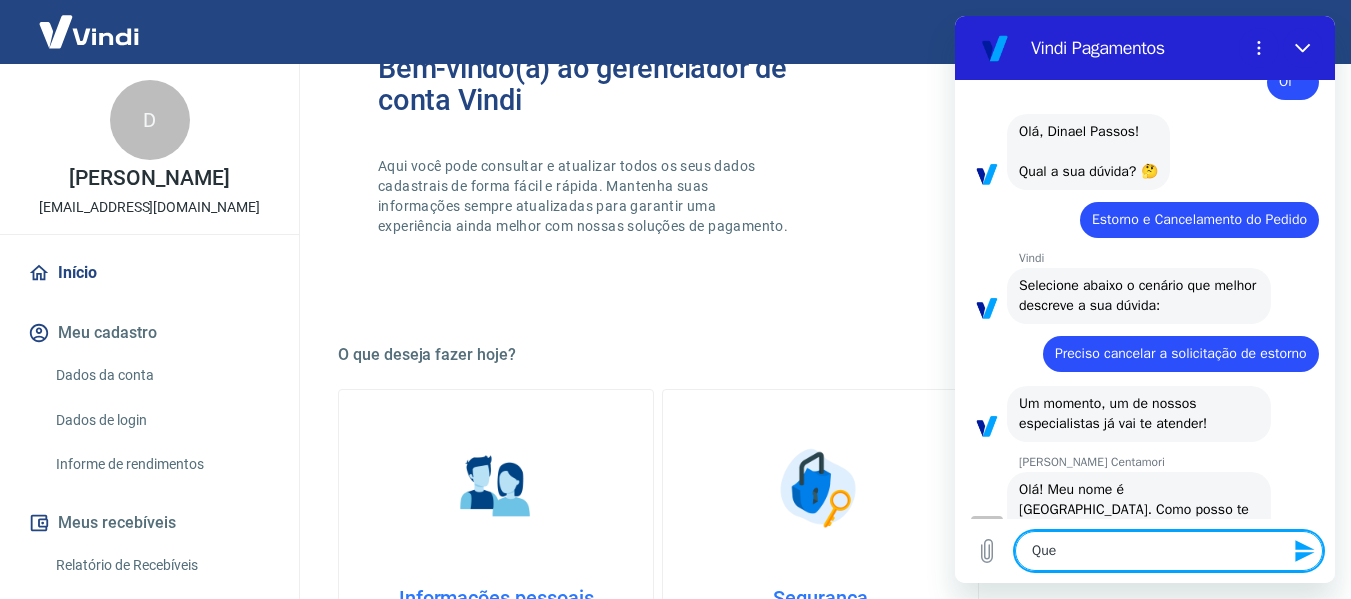 type on "Quer" 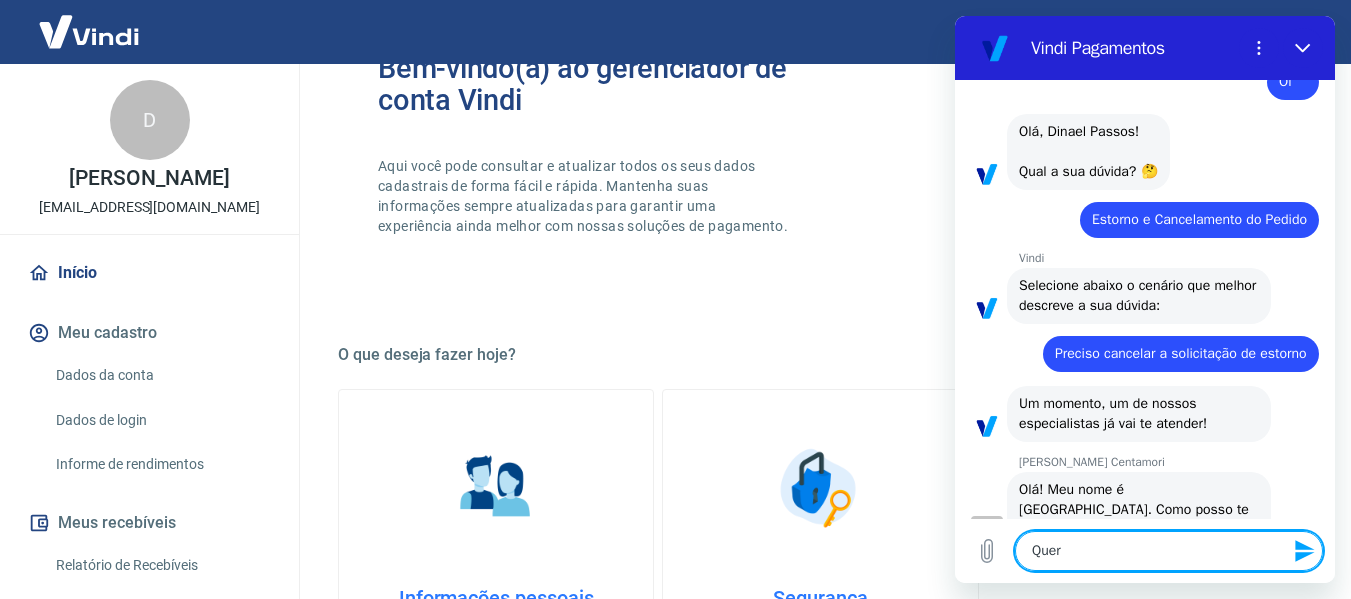 type on "Quero" 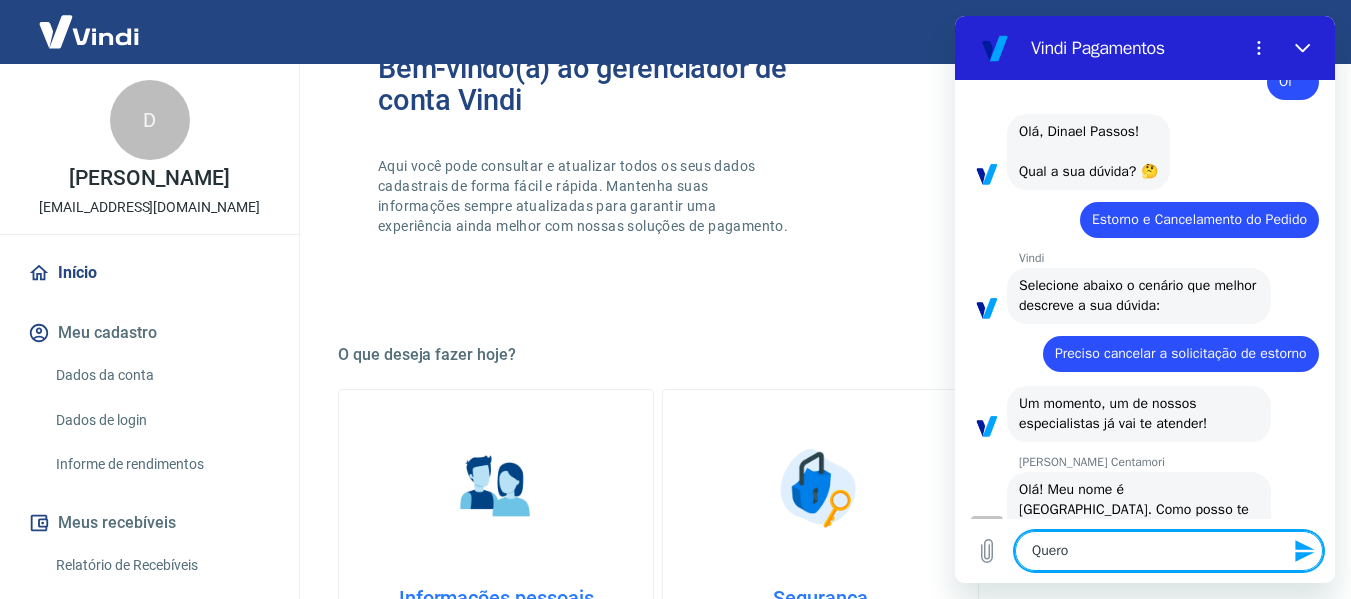 type on "Quero" 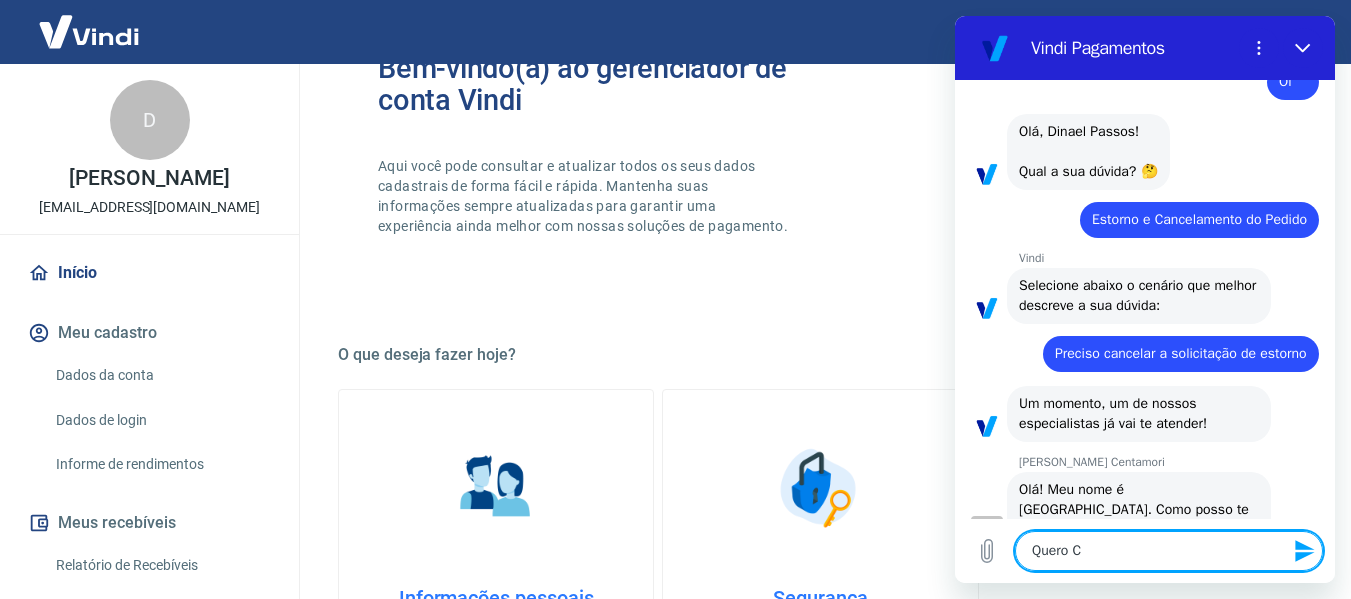 type on "x" 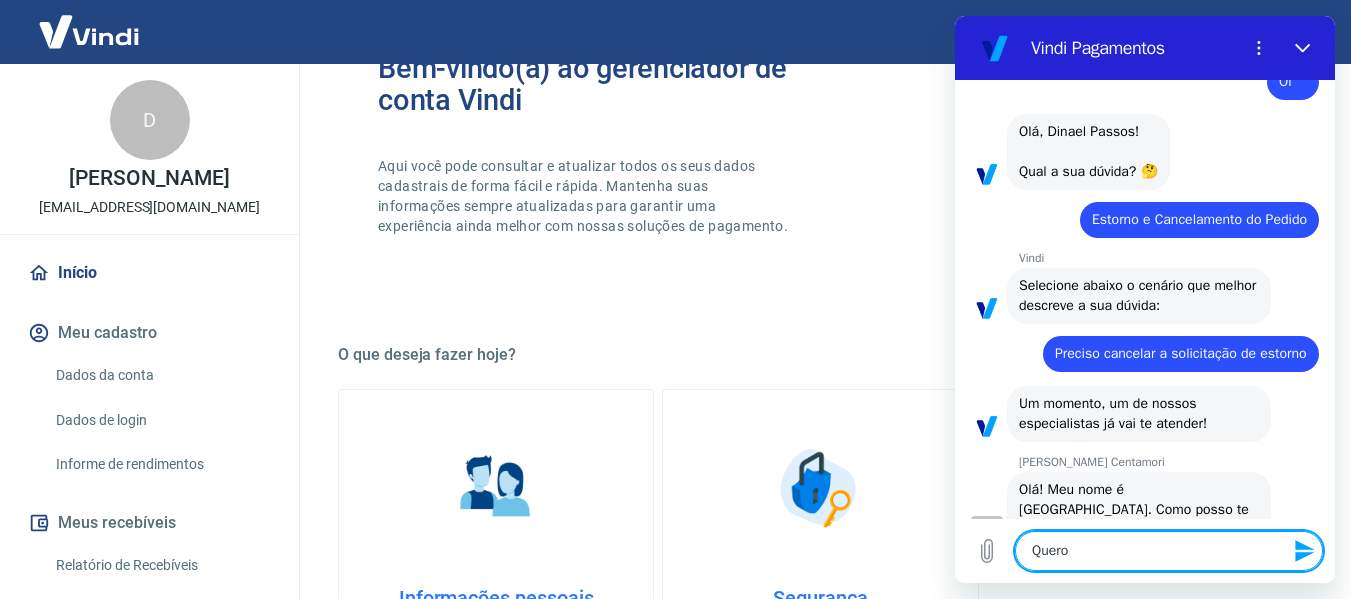 type on "Quero F" 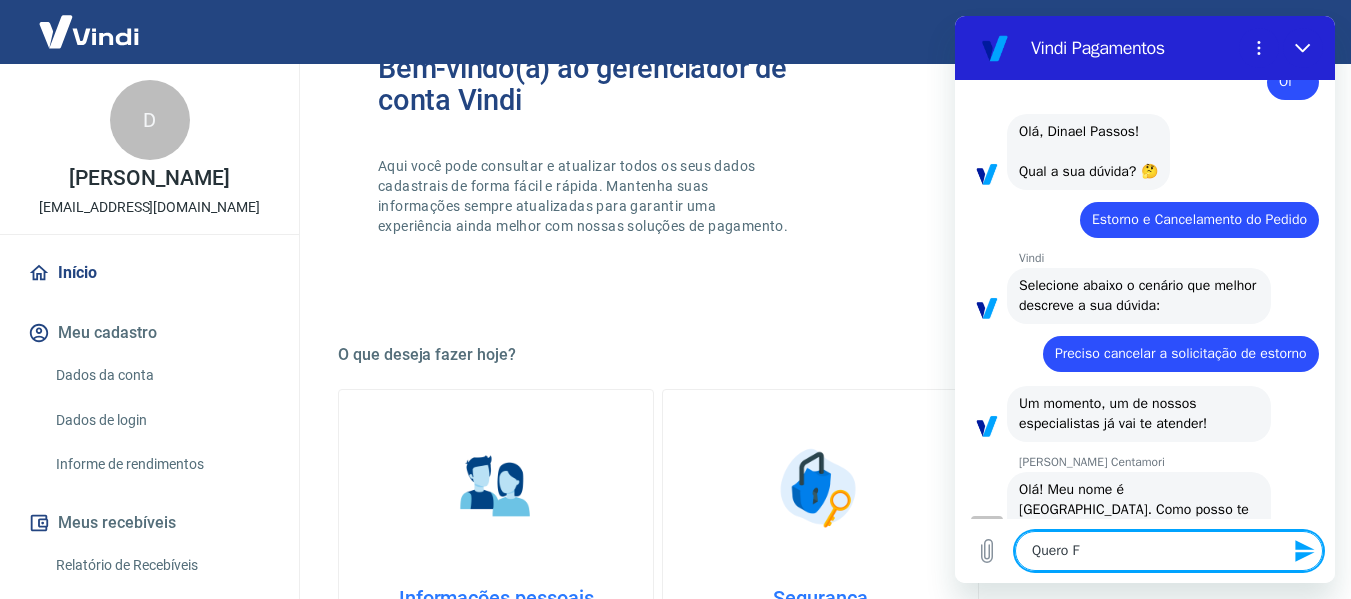 type on "Quero Fa" 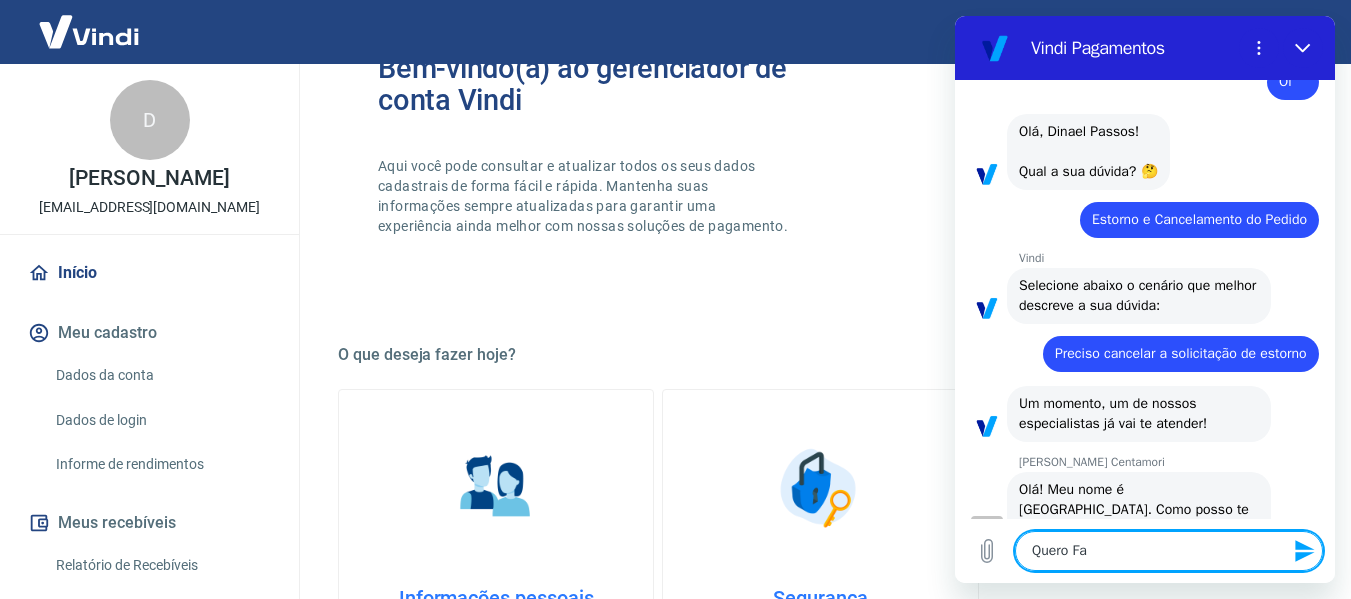 type on "Quero Faz" 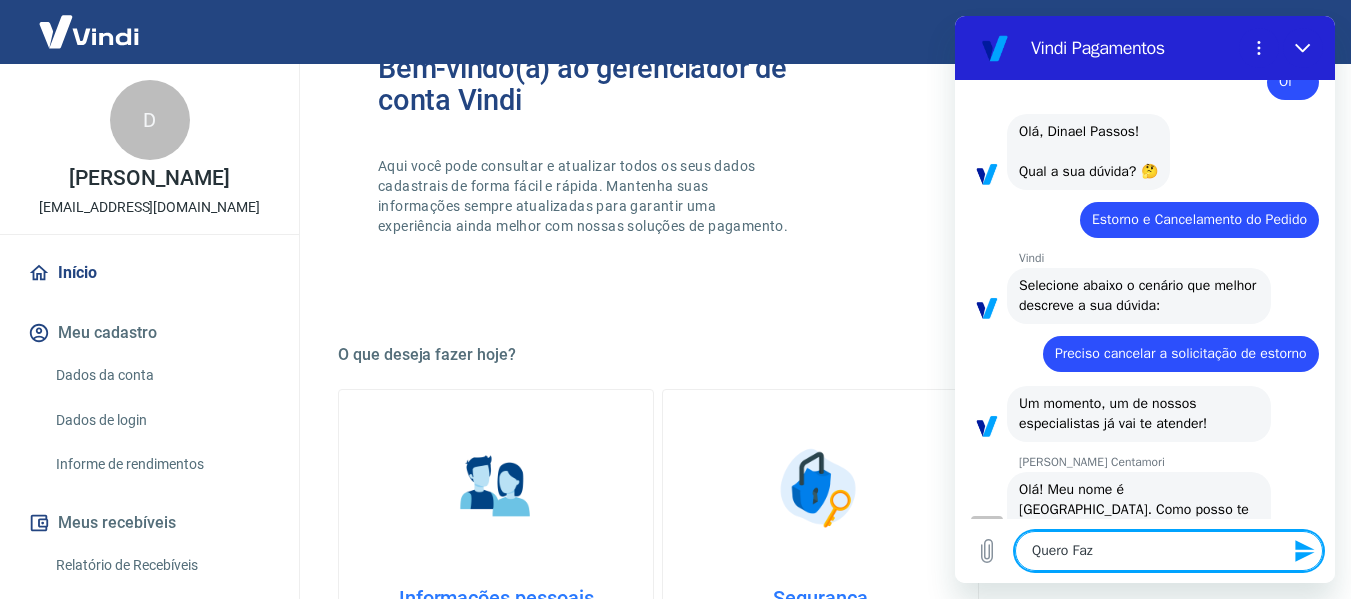 type on "Quero Faze" 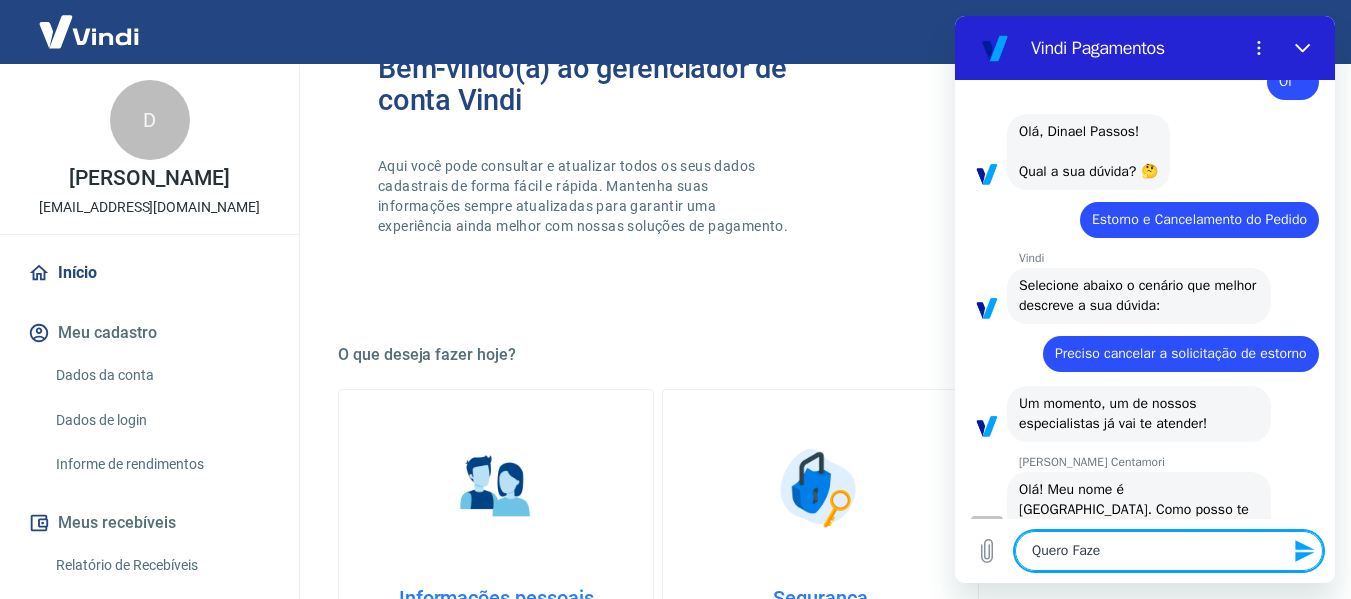 type on "Quero Fazer" 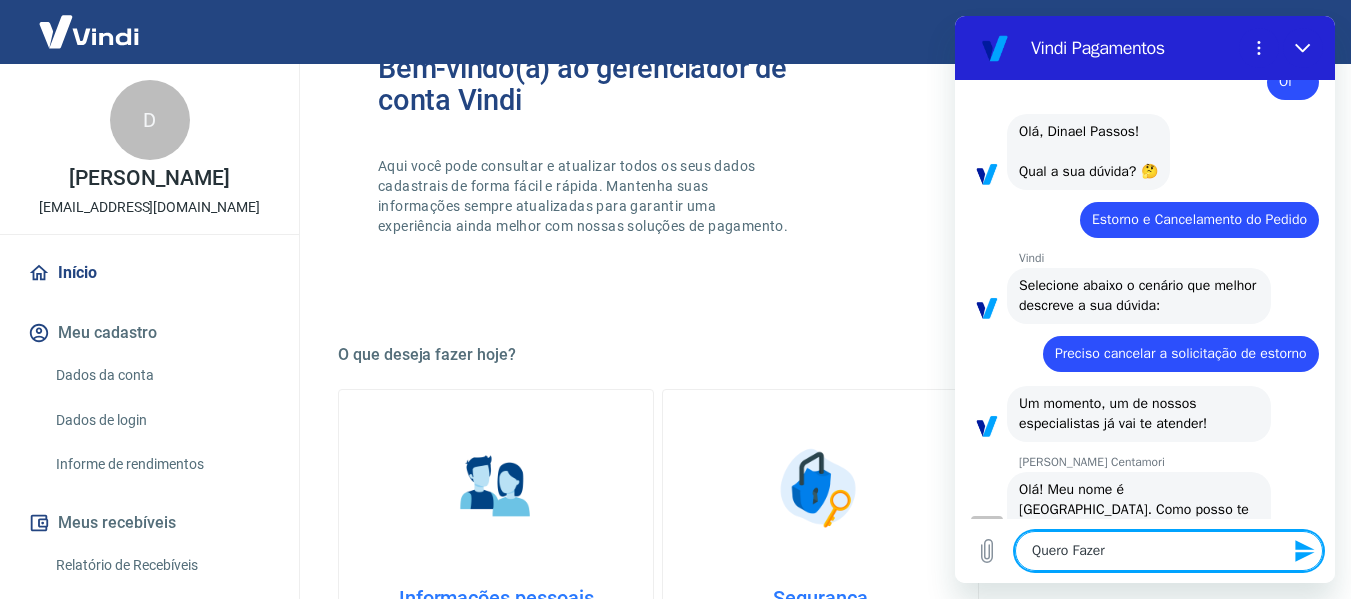 type on "Quero Fazer" 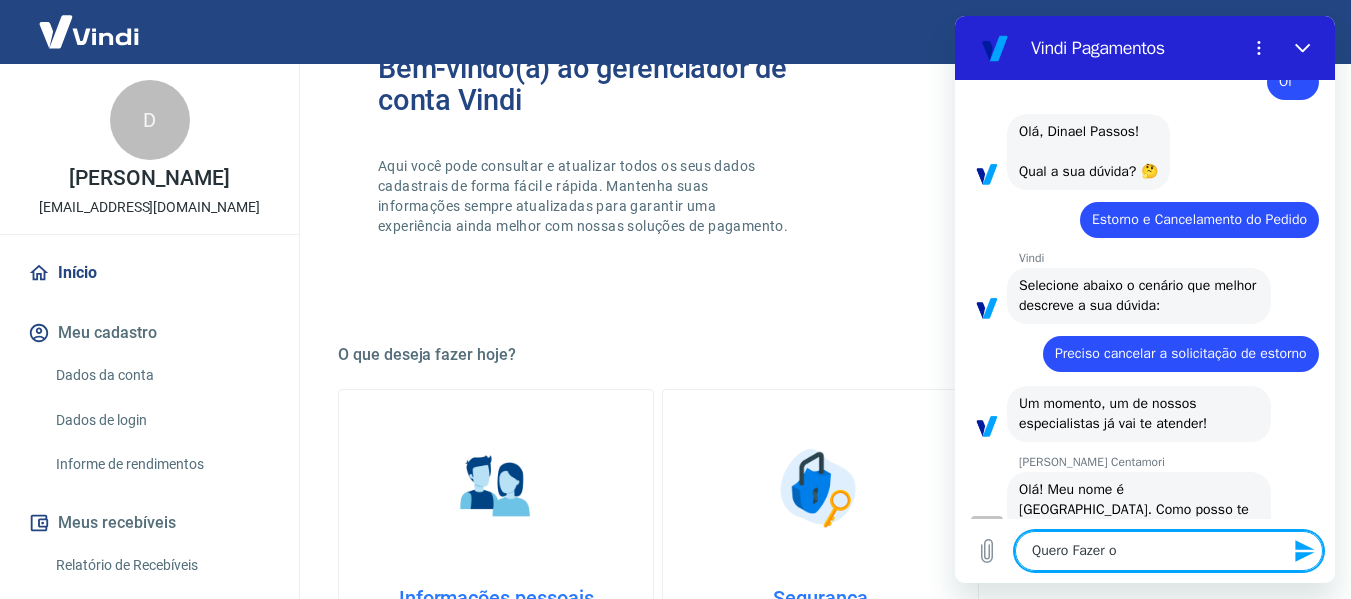 type on "Quero Fazer o" 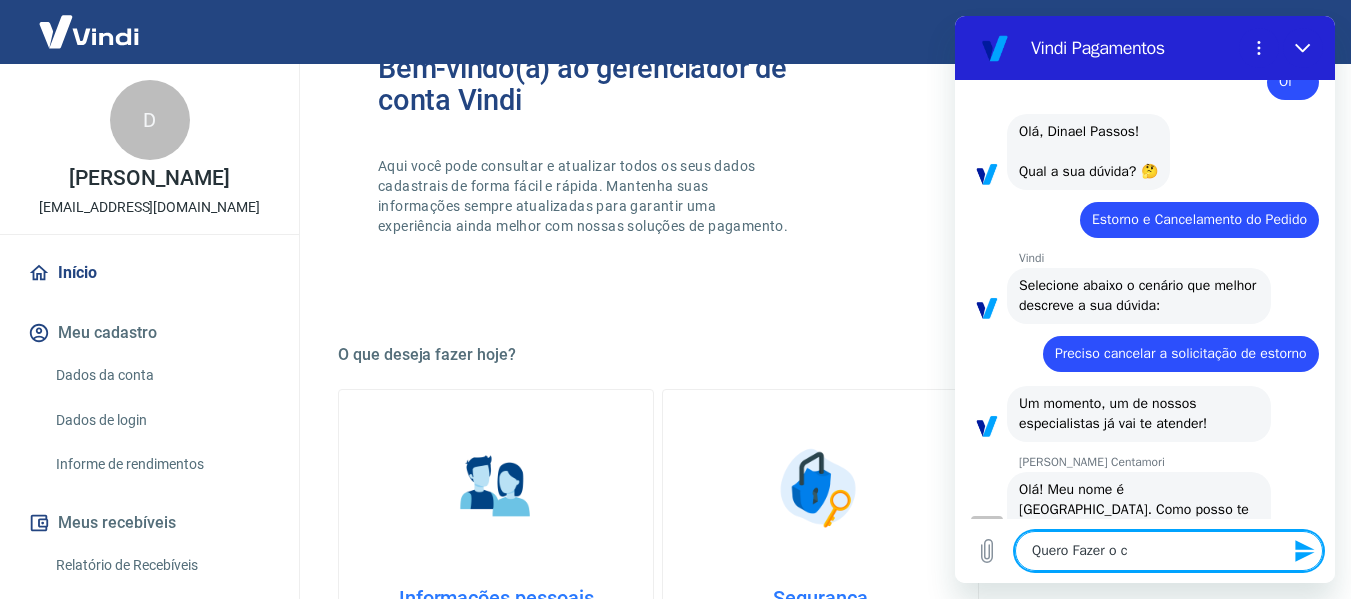 type on "Quero Fazer o ca" 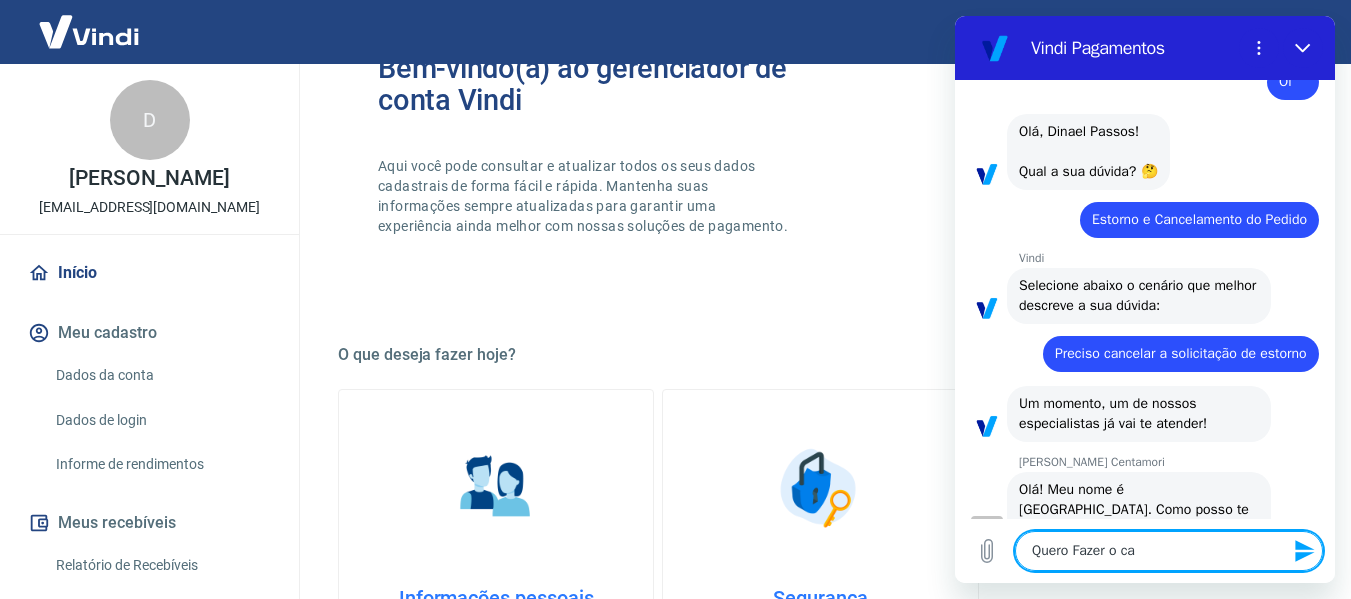 type on "Quero Fazer o can" 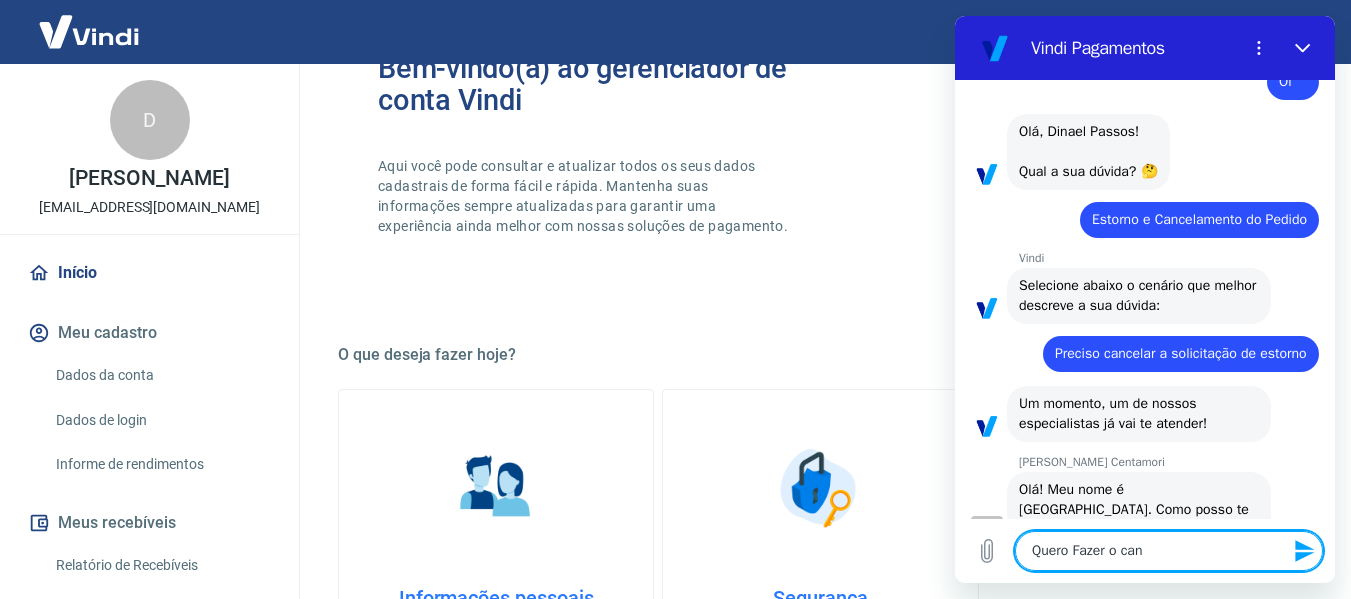 type on "Quero Fazer o canc" 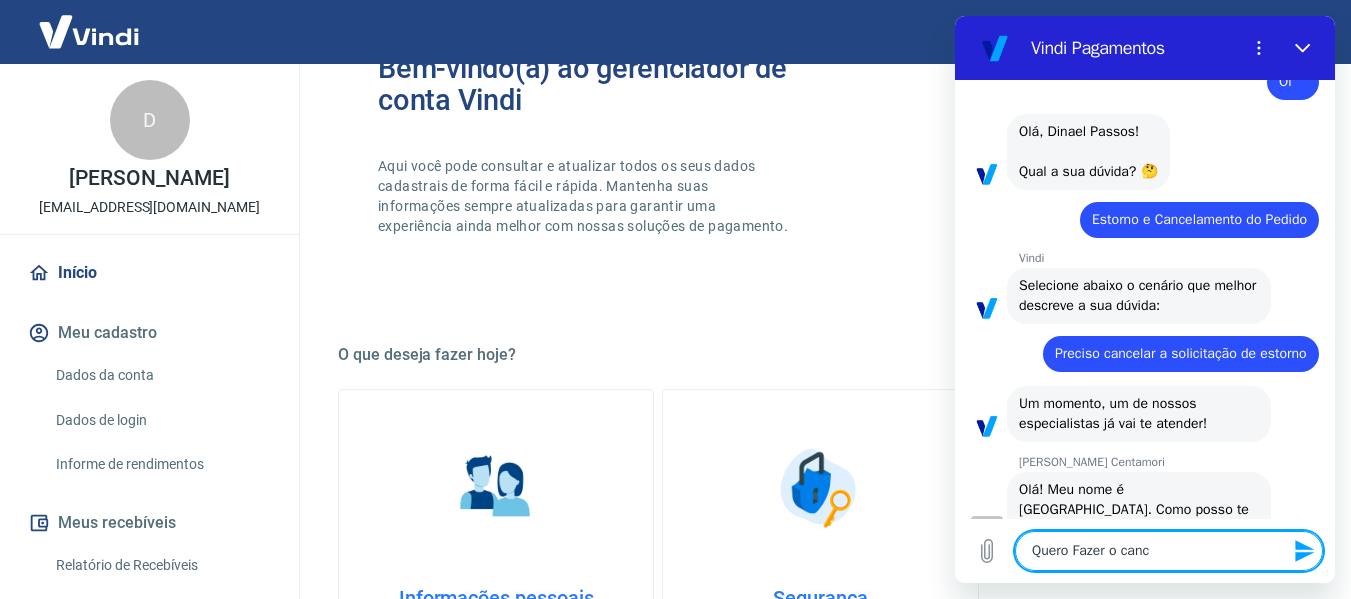 type on "Quero Fazer o cance" 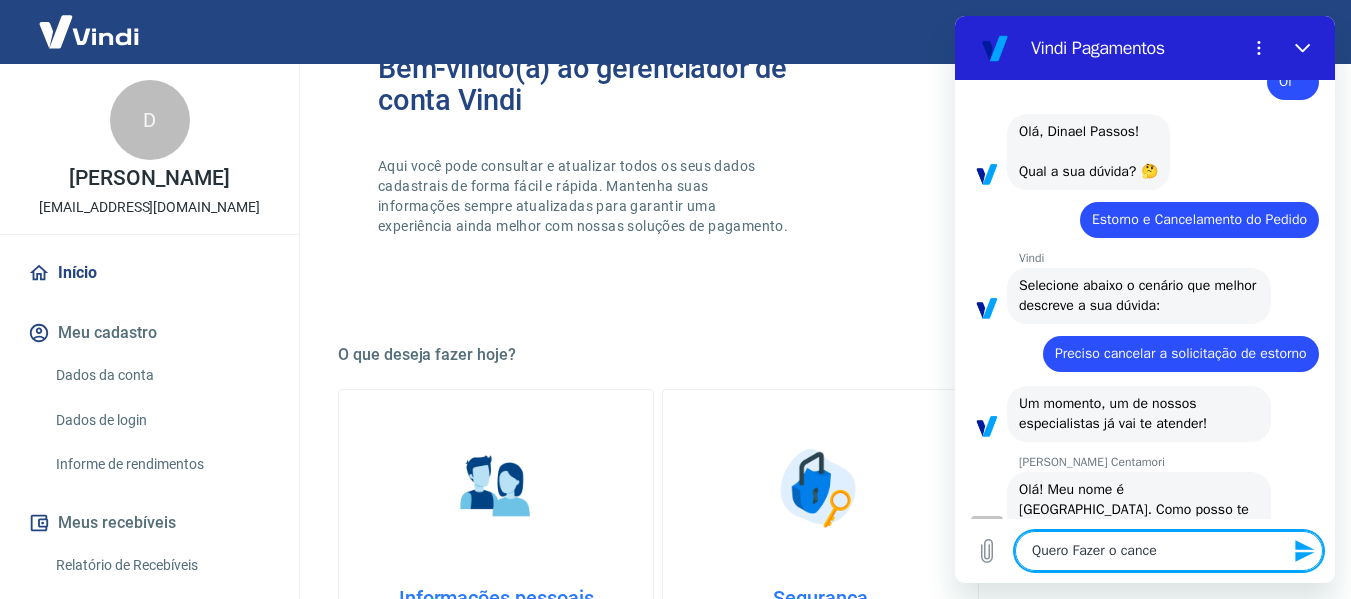 type on "Quero Fazer o cancel" 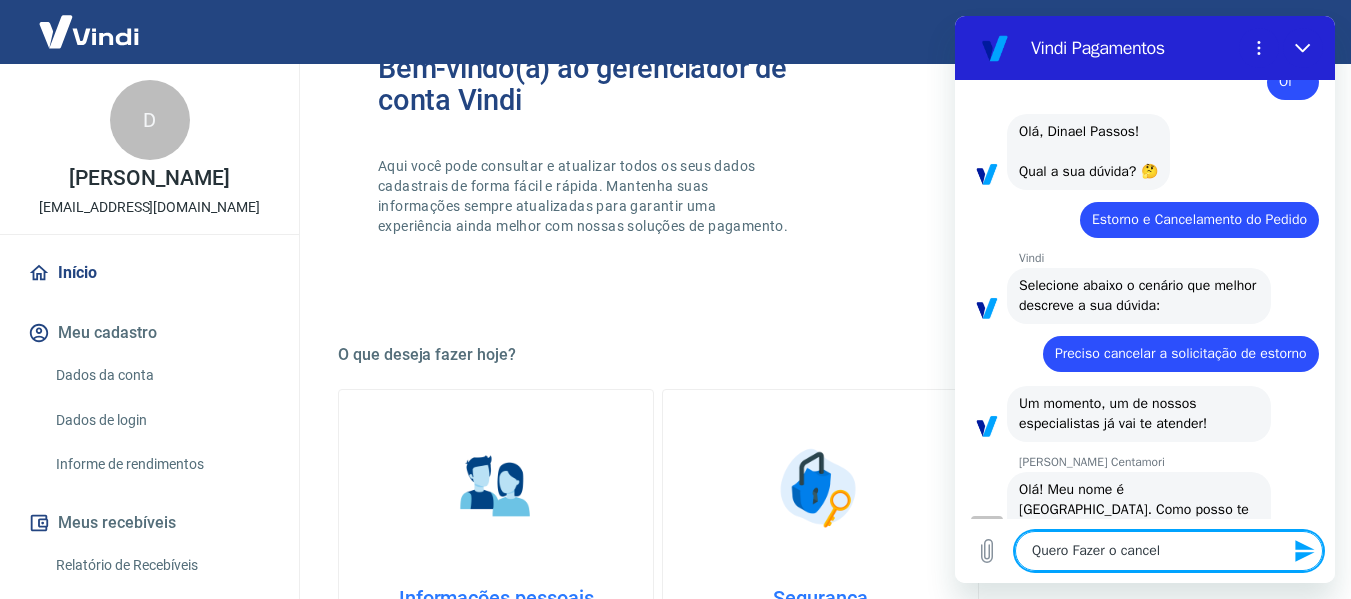 type on "Quero Fazer o cancela" 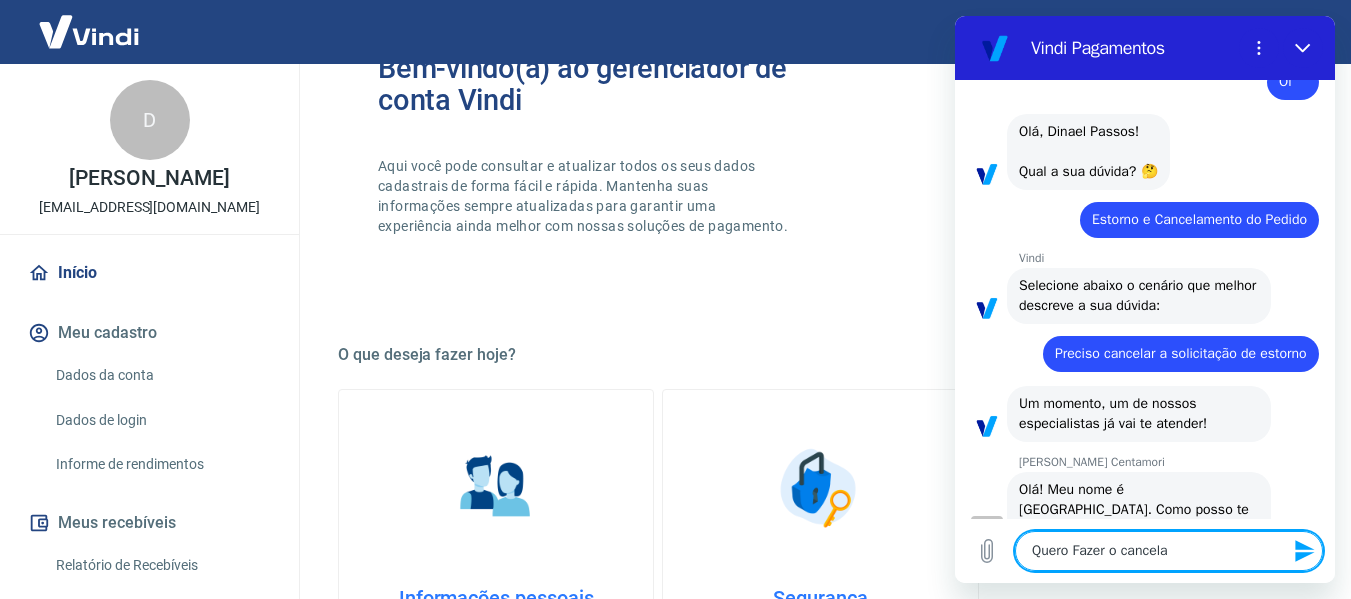 type on "Quero Fazer o cancelam" 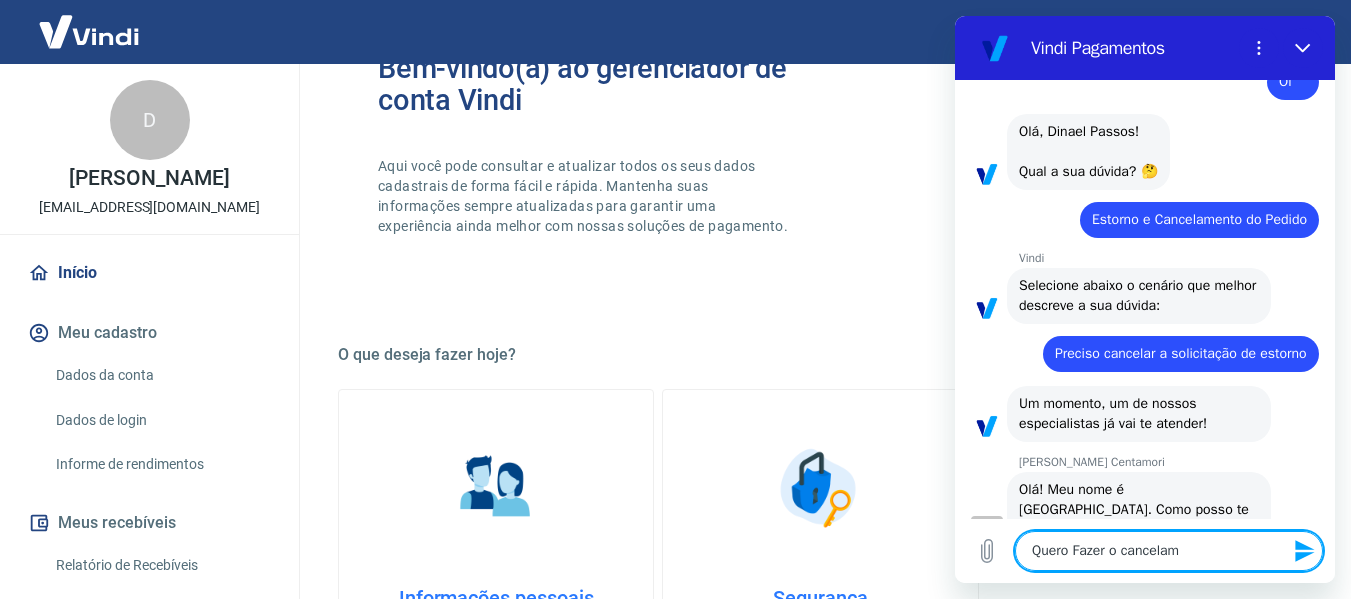 type on "Quero Fazer o cancelame" 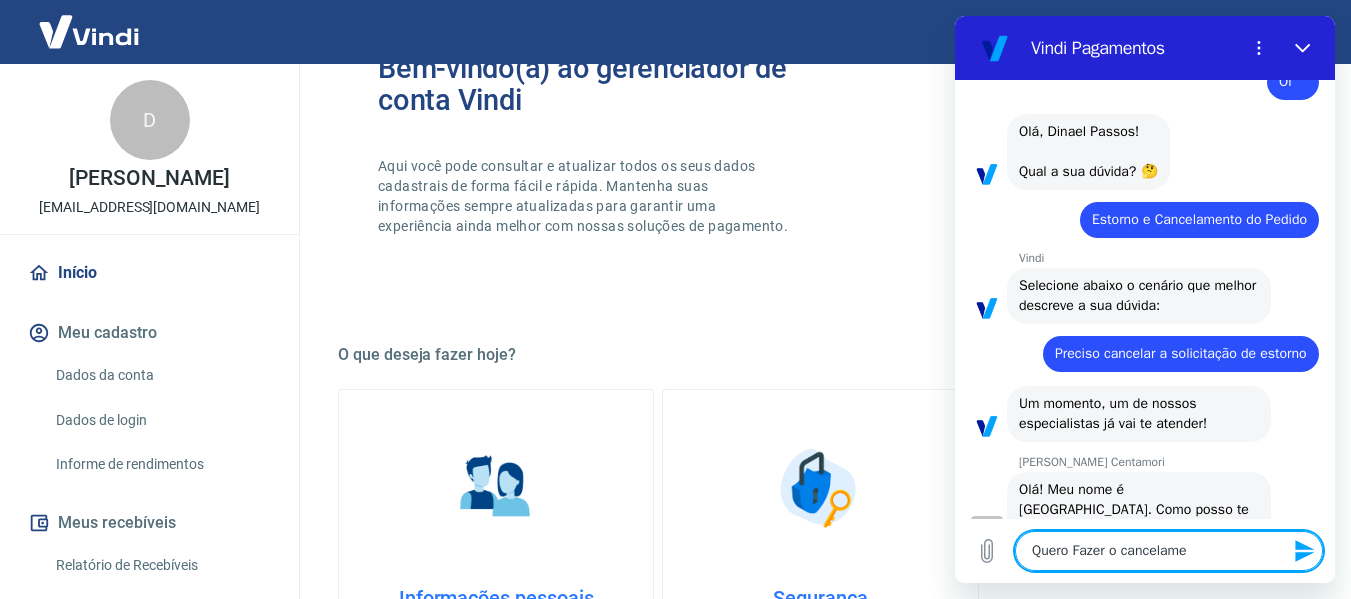 type on "Quero Fazer o cancelamen" 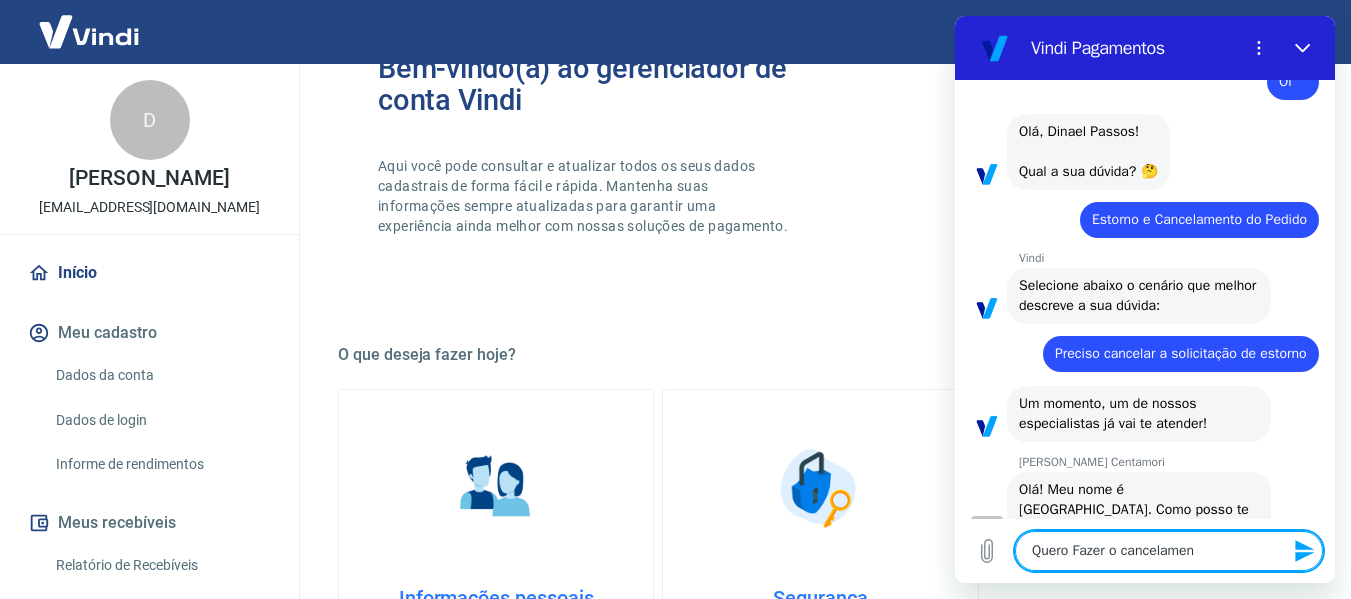 type on "x" 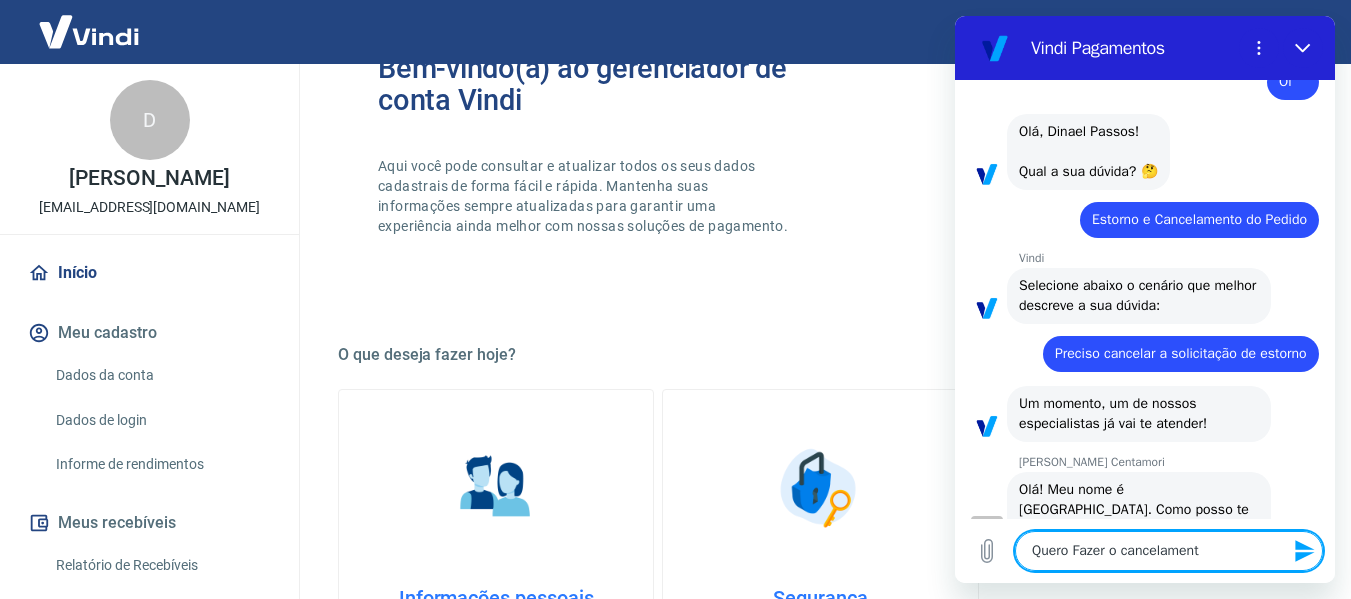 type on "Quero Fazer o cancelamento" 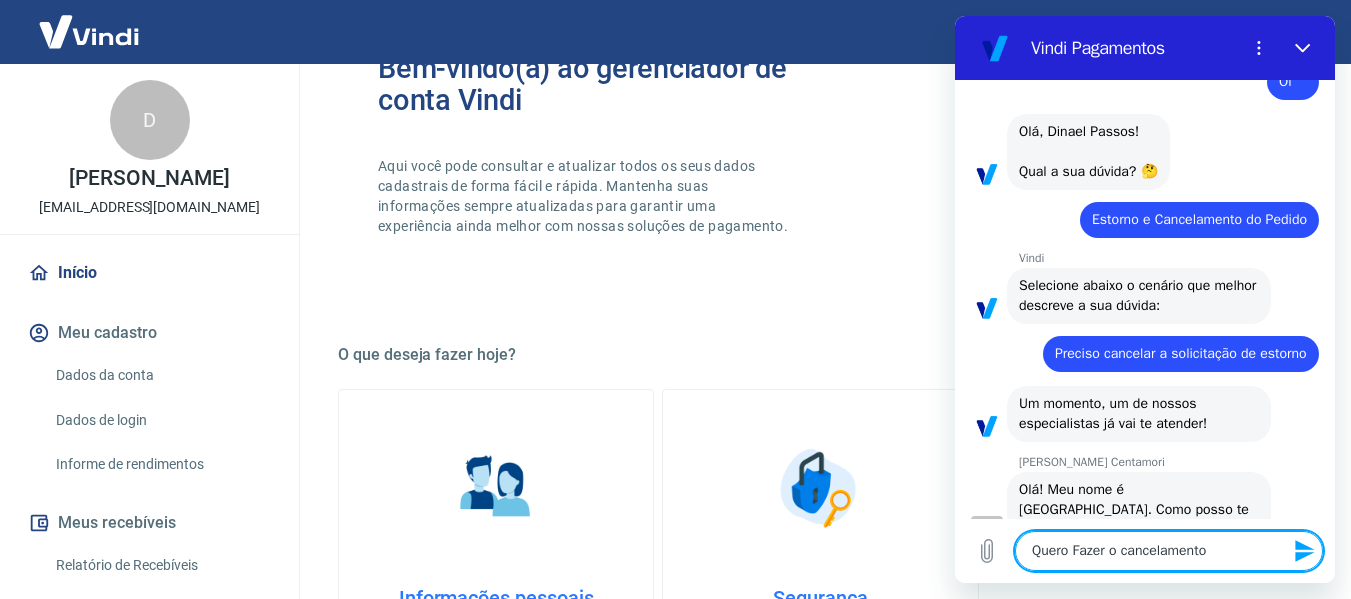 type on "Quero Fazer o cancelamento" 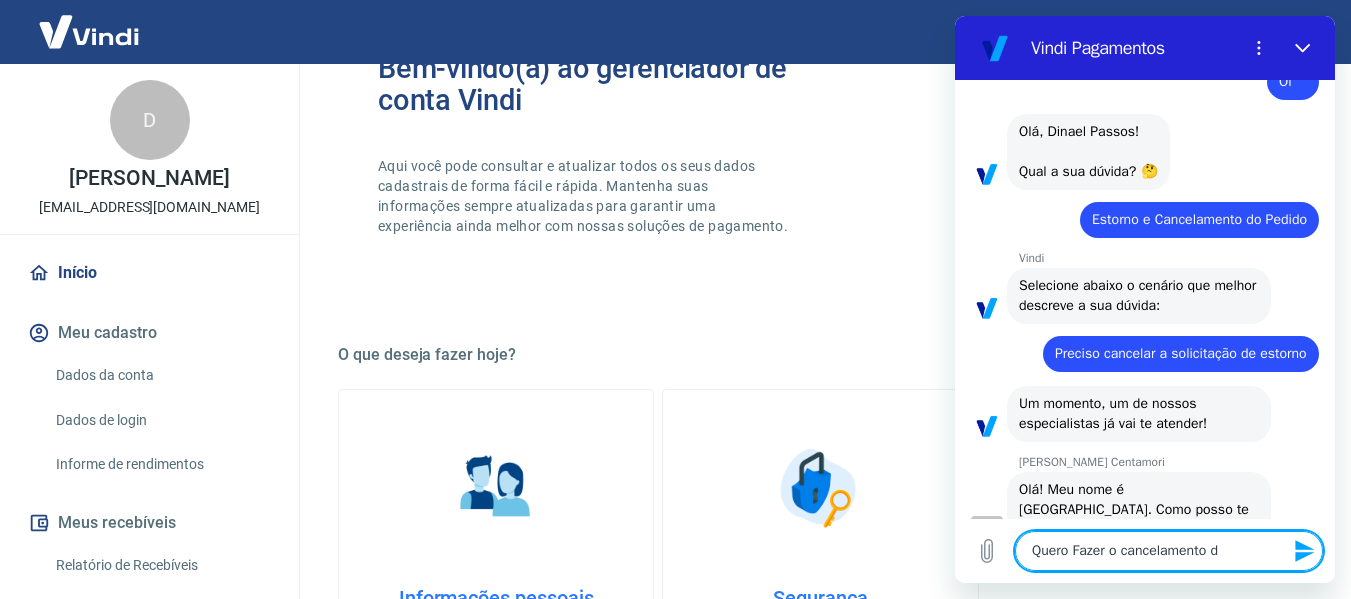 type on "Quero Fazer o cancelamento do" 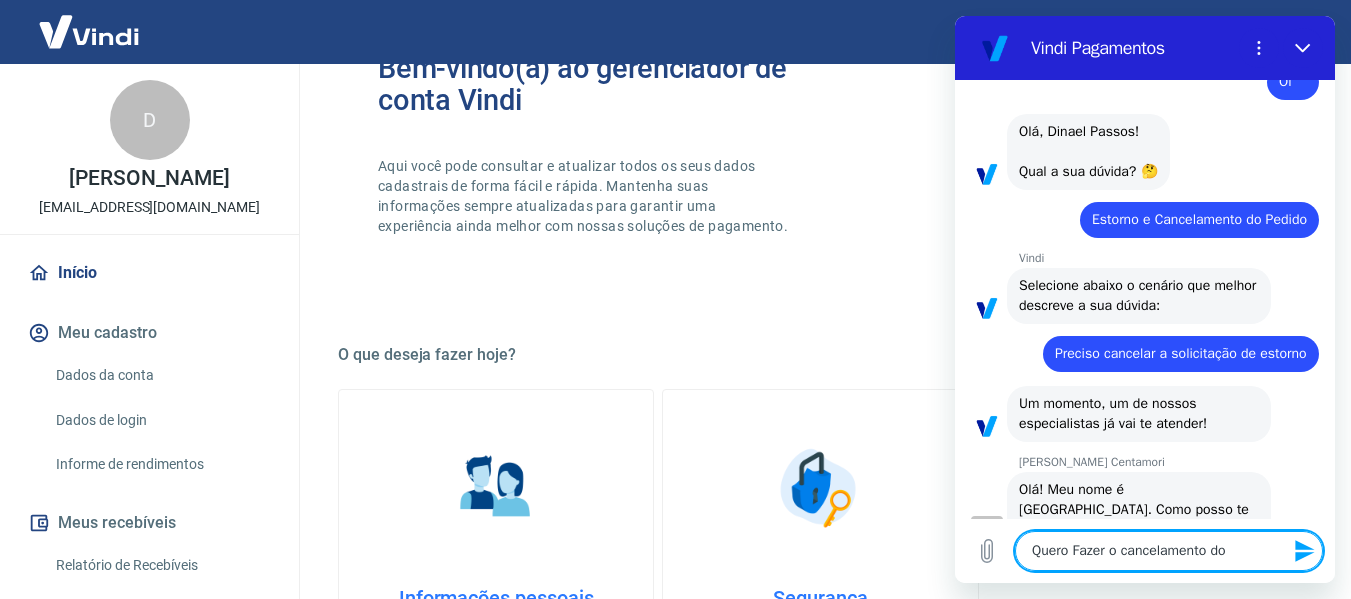 type on "Quero Fazer o cancelamento do" 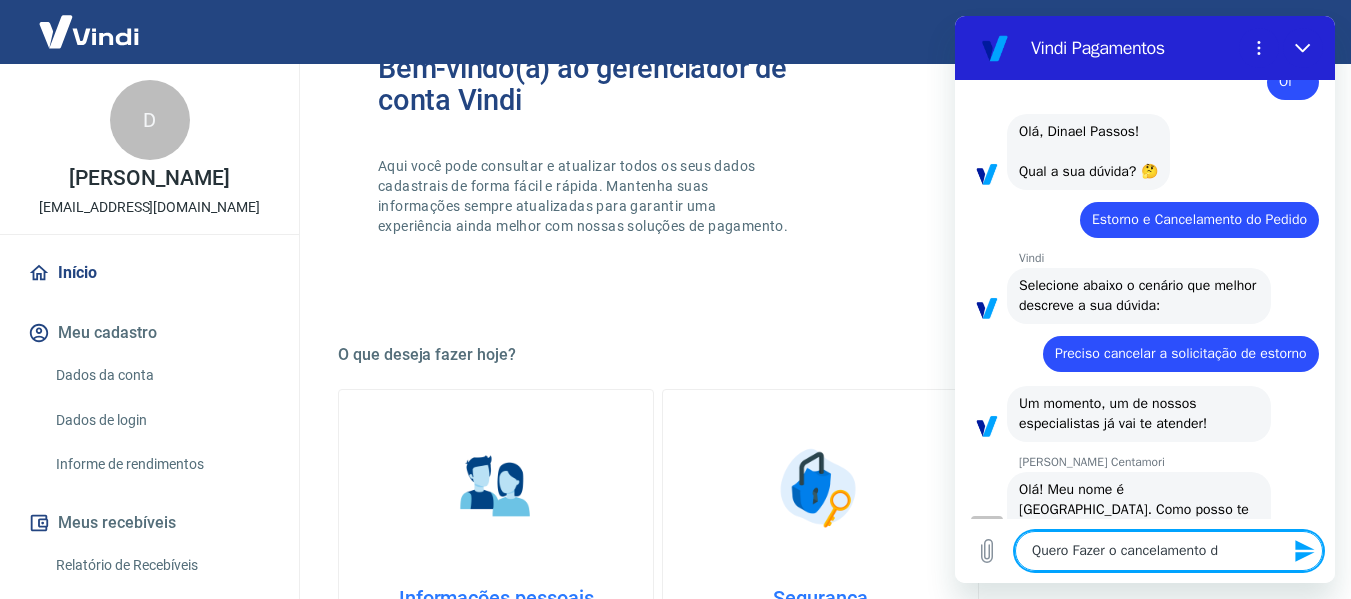 type on "Quero Fazer o cancelamento da" 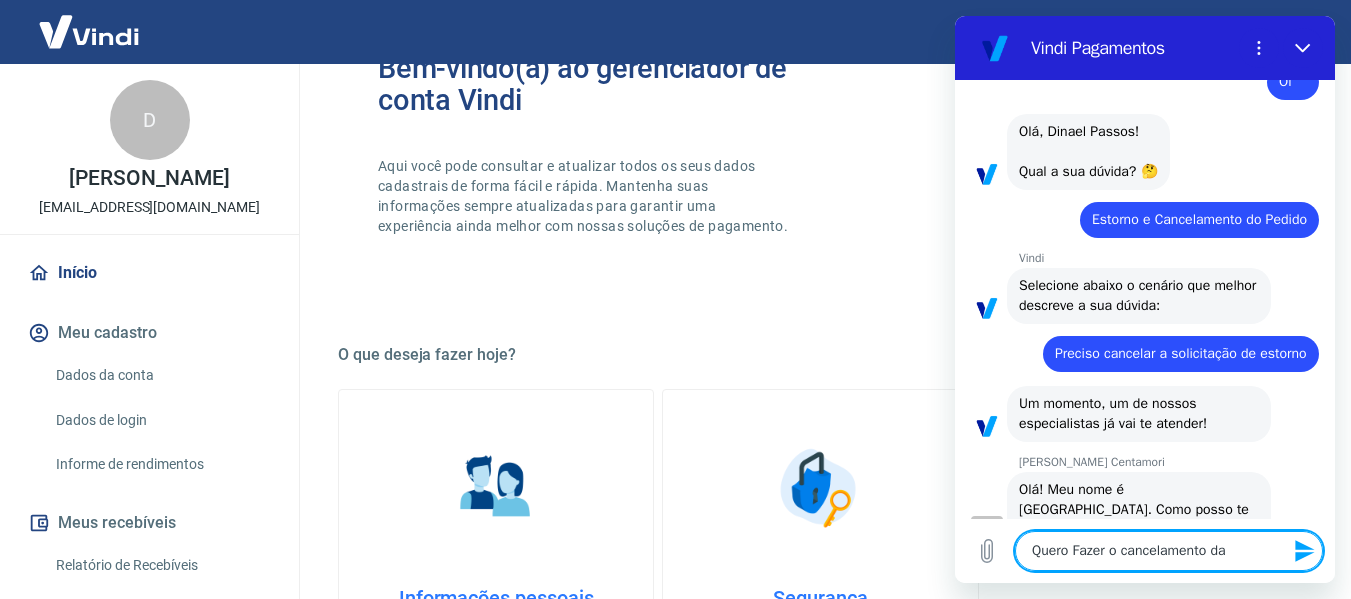 type on "Quero Fazer o cancelamento da" 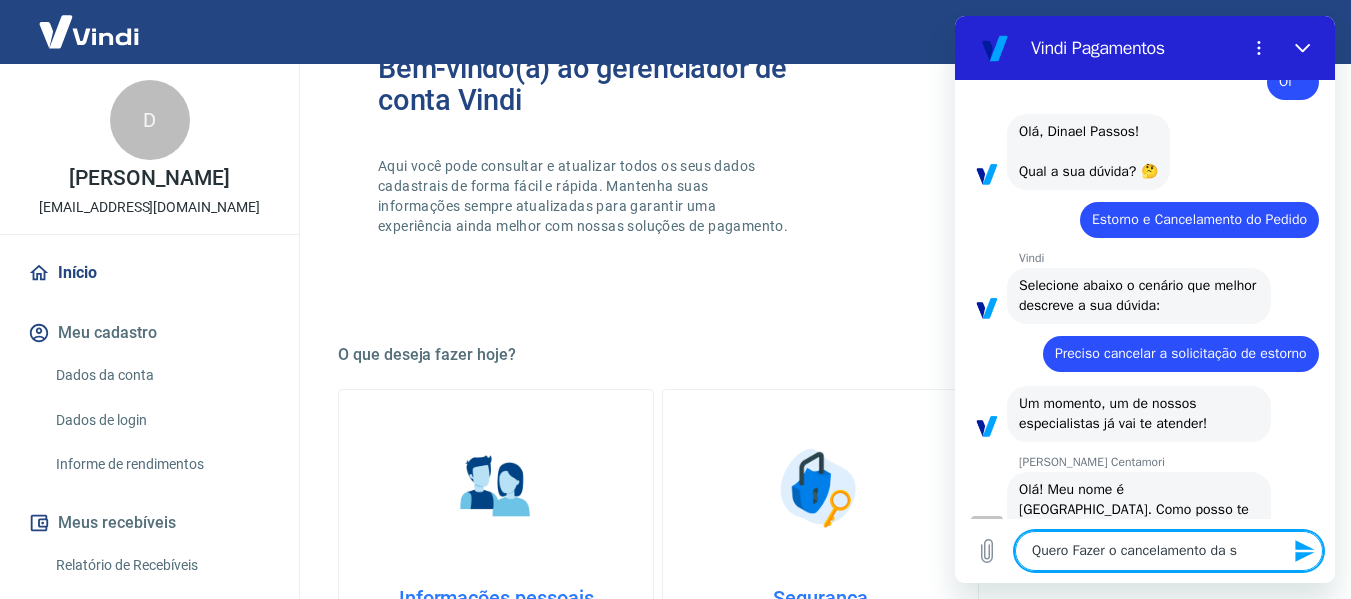 type on "Quero Fazer o cancelamento da so" 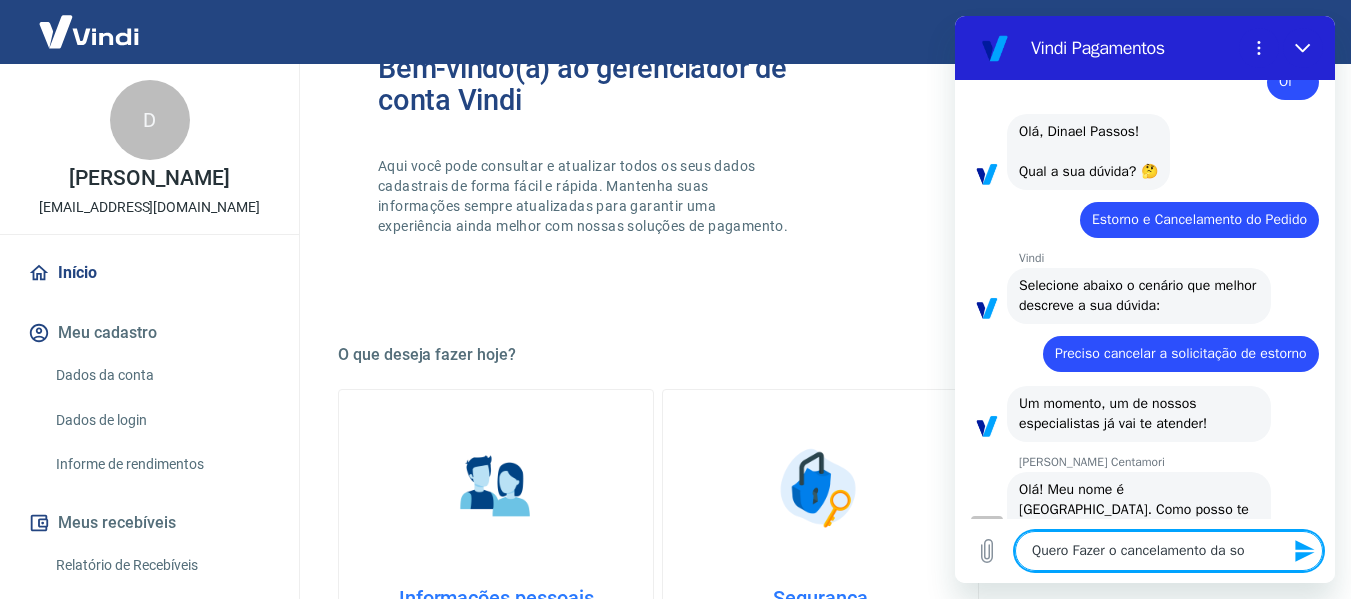 type on "Quero Fazer o cancelamento da sol" 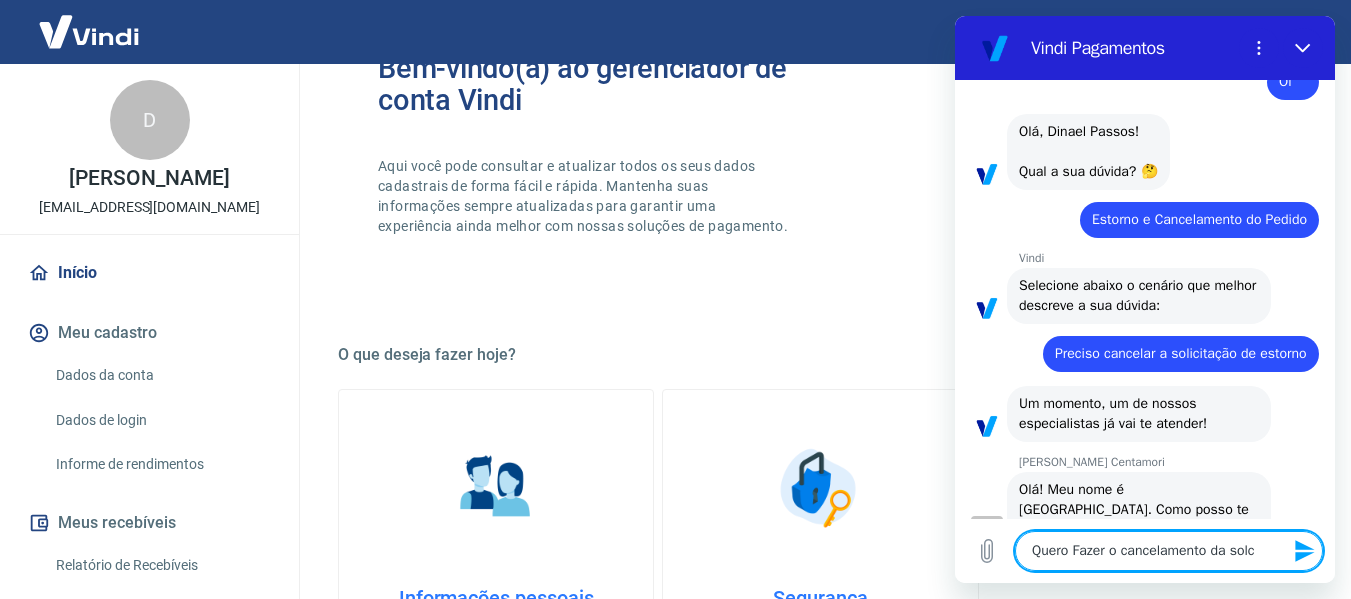type on "Quero Fazer o cancelamento da solci" 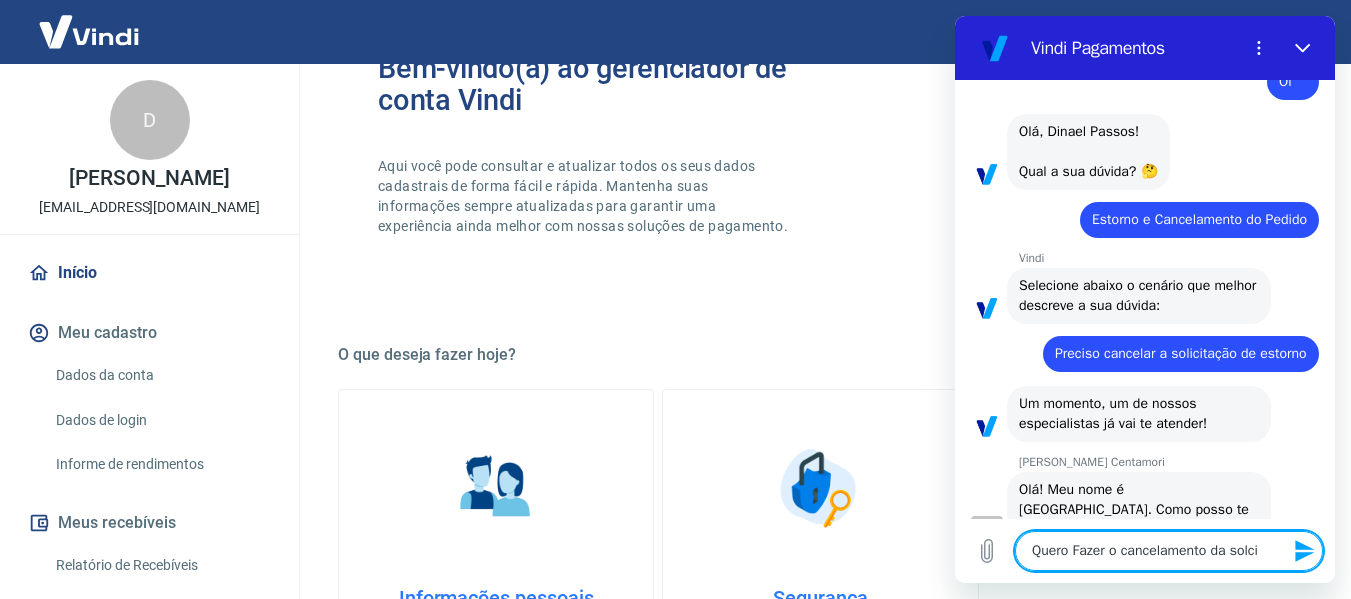 type on "Quero Fazer o cancelamento da solcit" 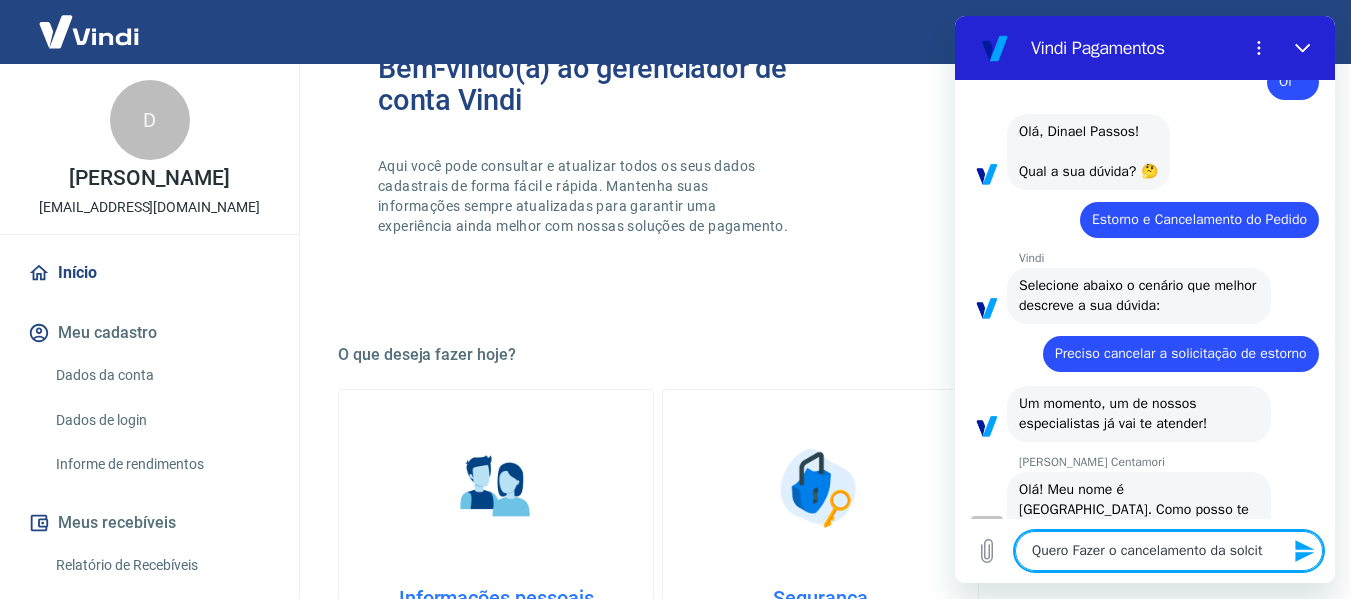 type on "Quero Fazer o cancelamento da solcita" 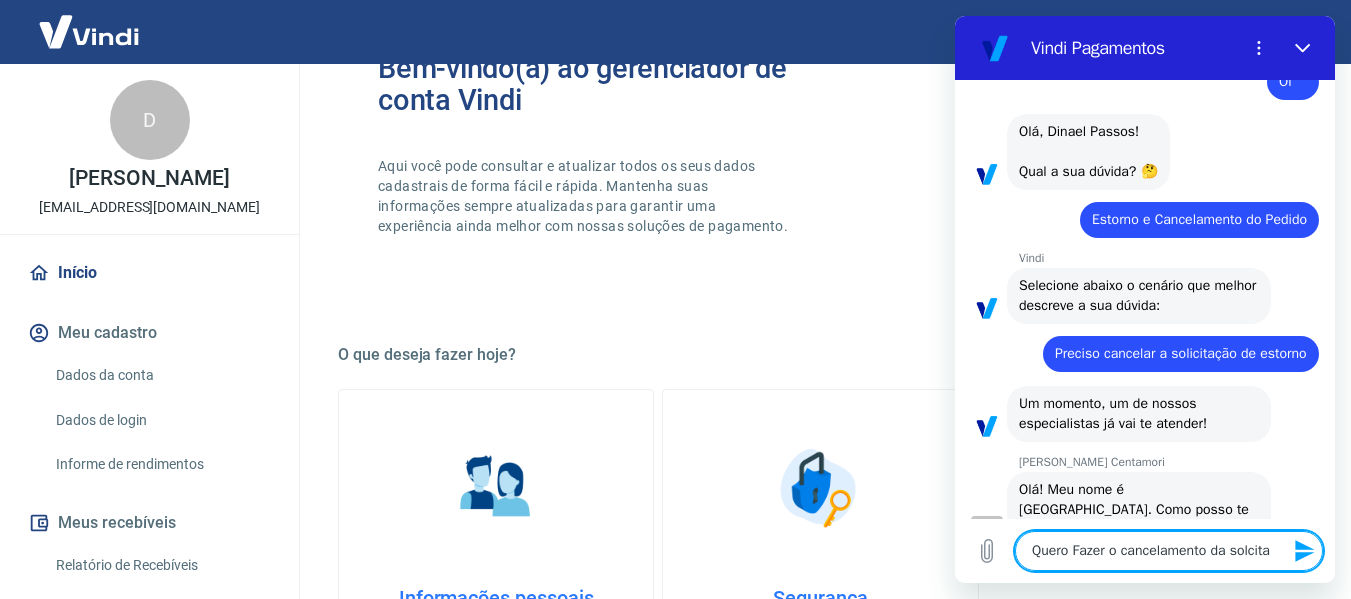 type on "Quero Fazer o cancelamento da solcitaç" 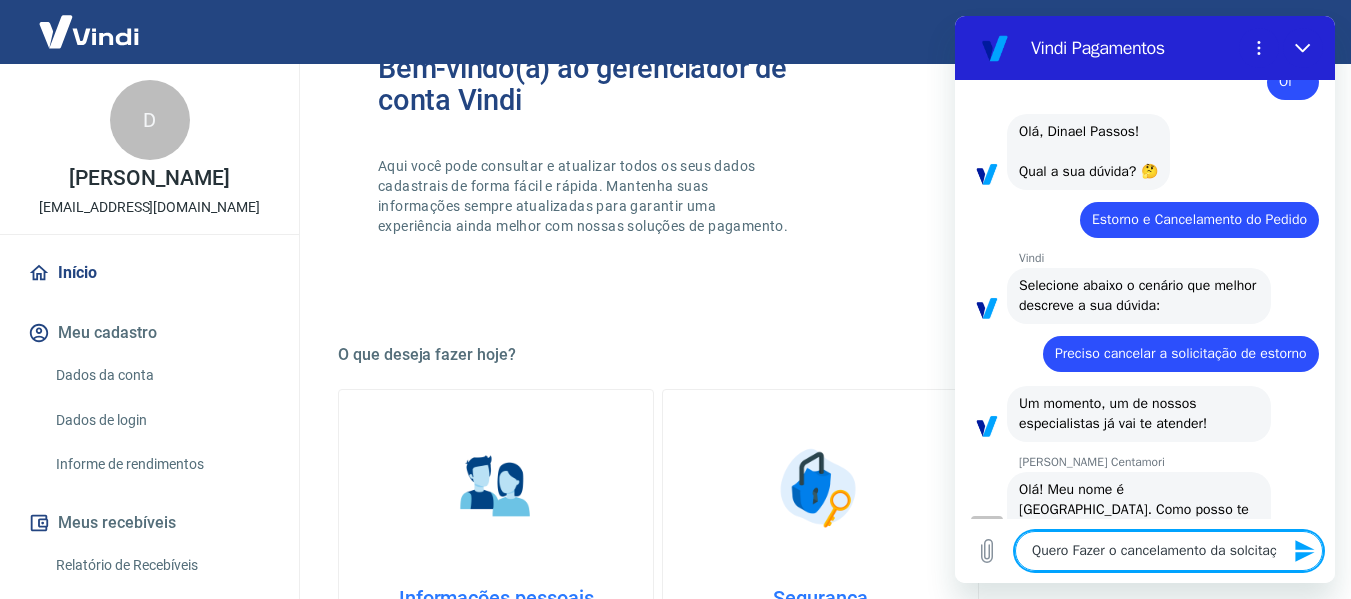 type on "Quero Fazer o cancelamento da solcitaçã" 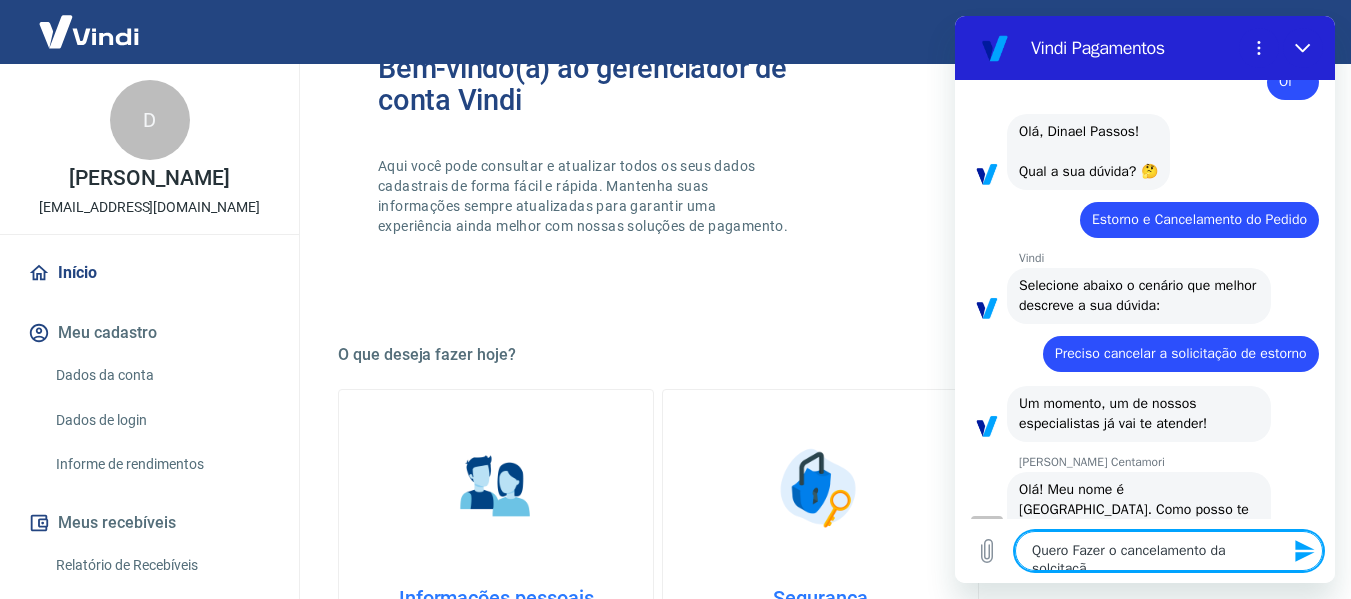 type on "Quero Fazer o cancelamento da solcitação" 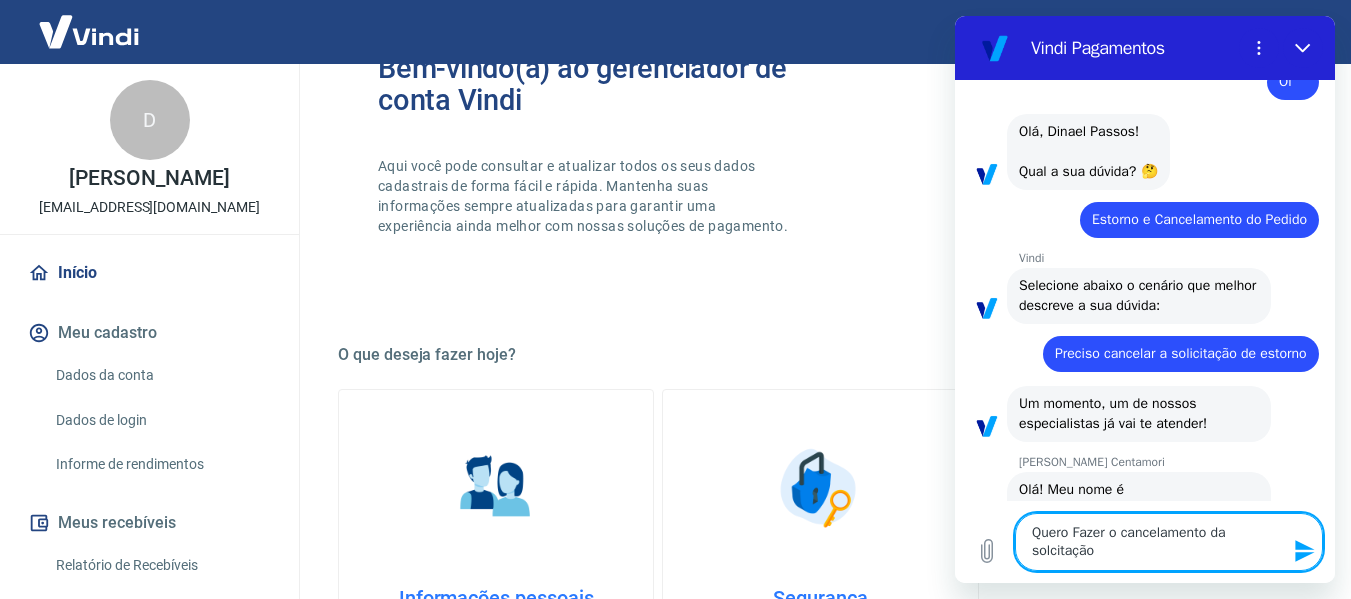 type on "Quero Fazer o cancelamento da solcitaçã" 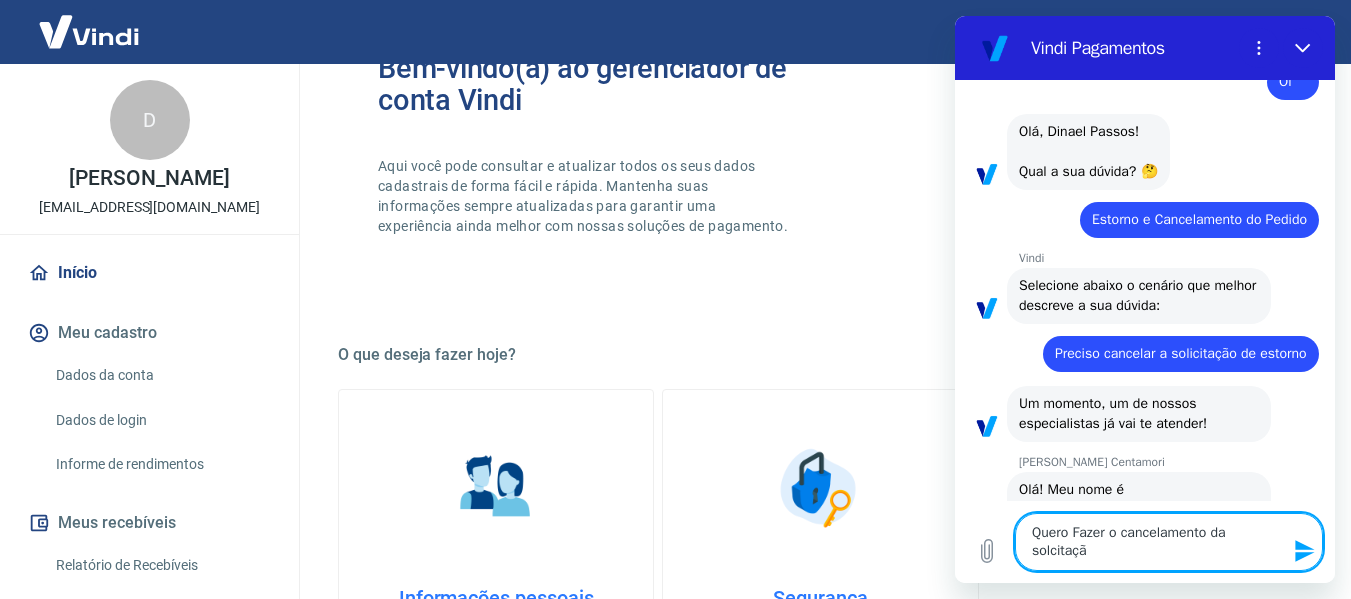 type on "Quero Fazer o cancelamento da solcitaç" 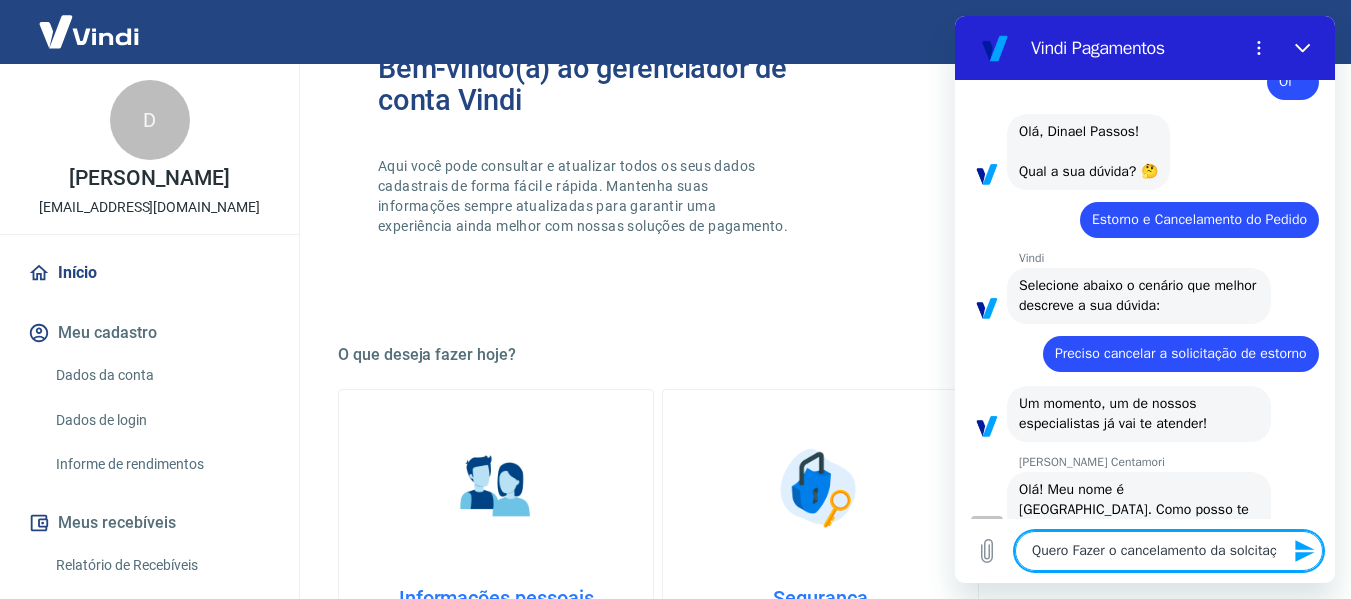 type on "Quero Fazer o cancelamento da solcita" 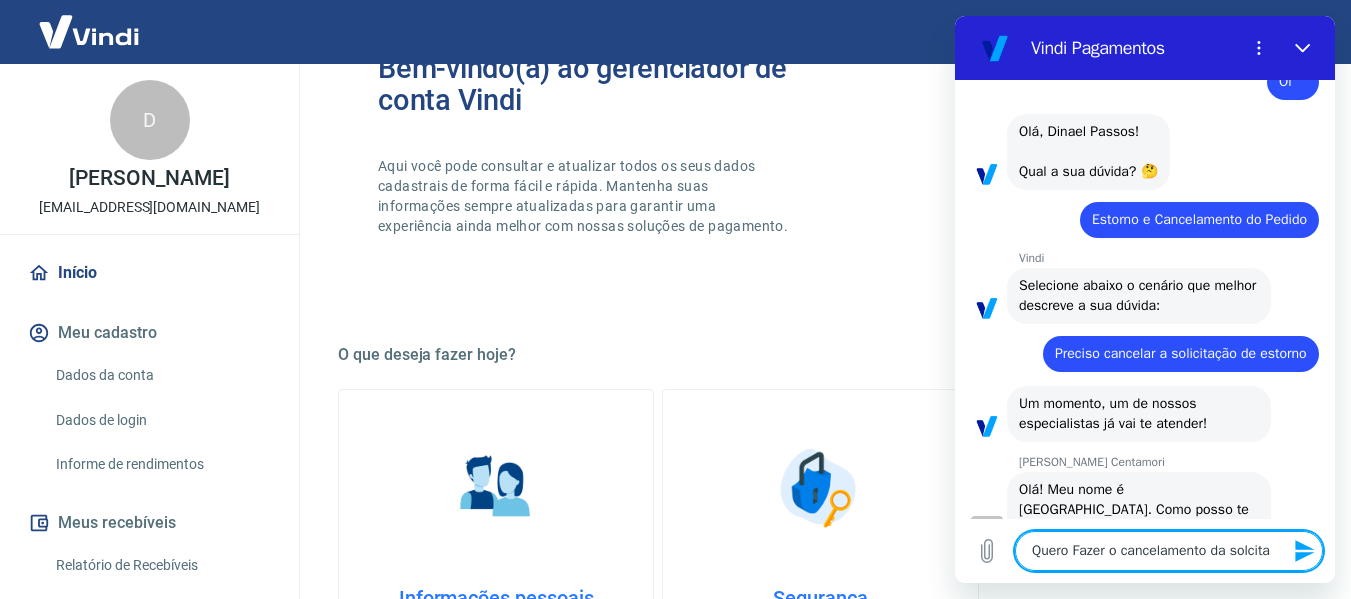 type on "Quero Fazer o cancelamento da solcit" 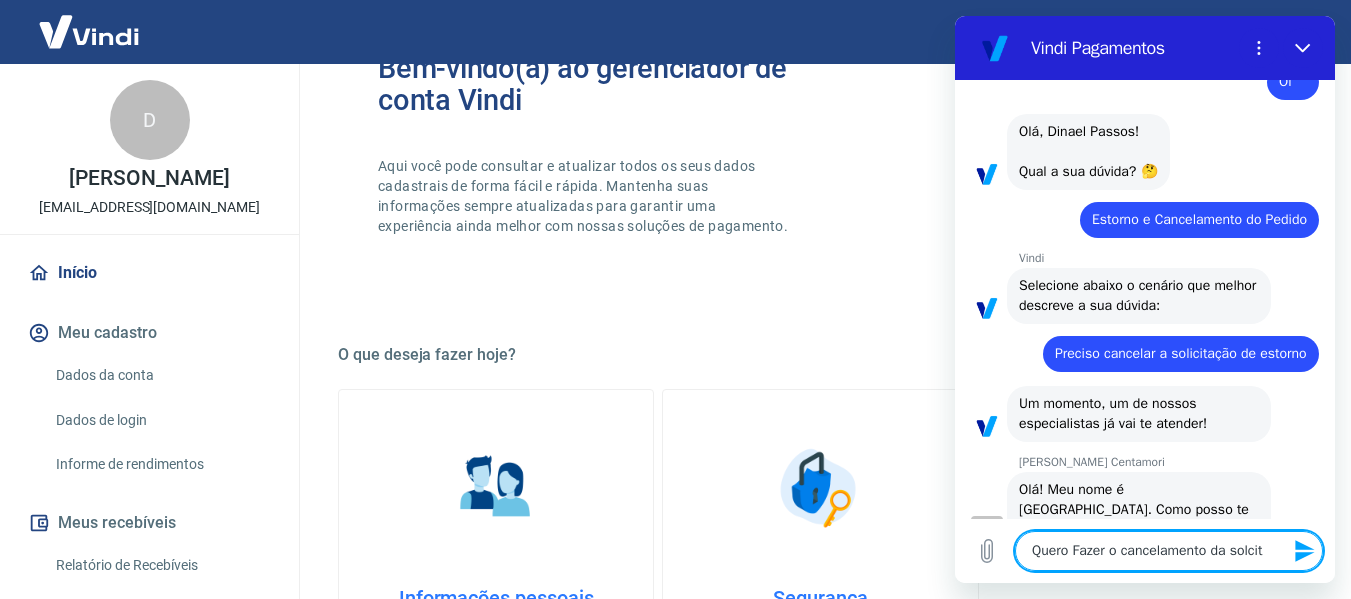 type on "Quero Fazer o cancelamento da solci" 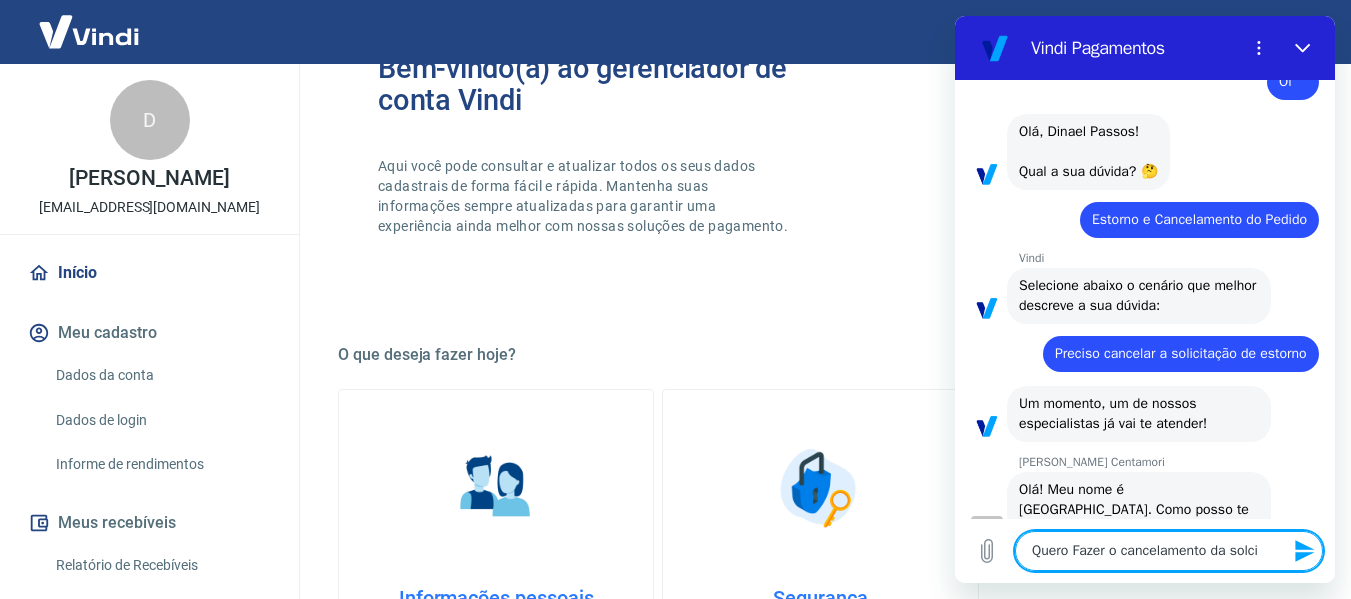 type on "Quero Fazer o cancelamento da solc" 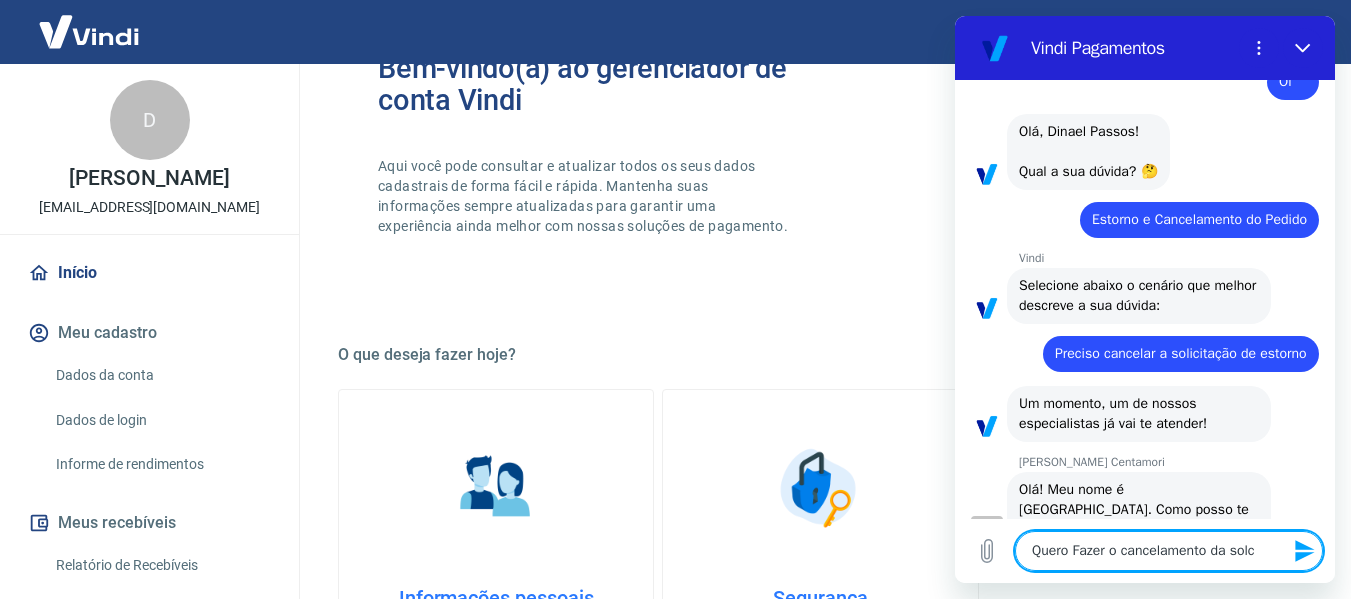 type on "Quero Fazer o cancelamento da sol" 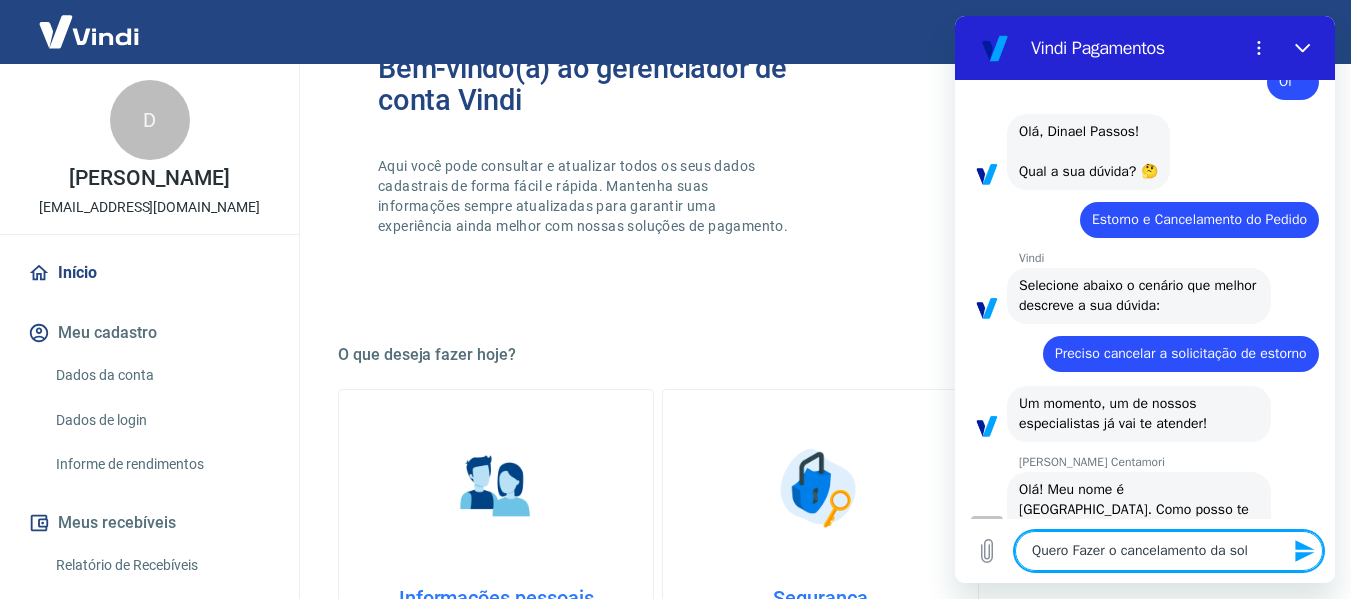 type on "Quero Fazer o cancelamento da soli" 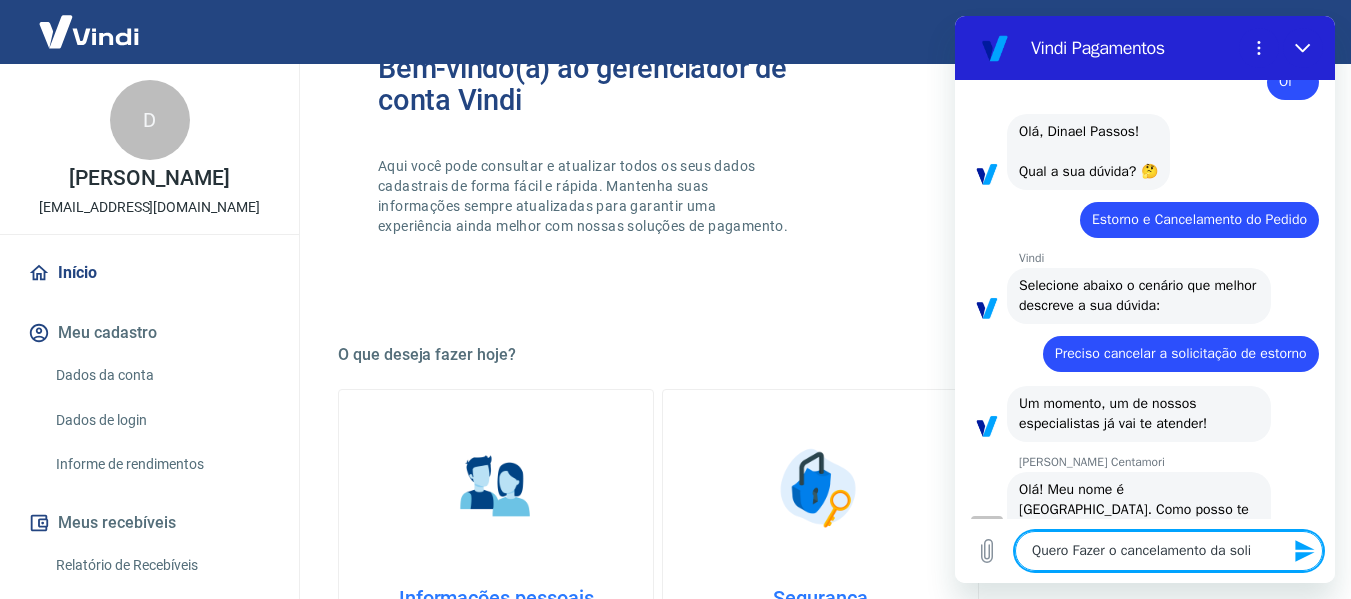 type on "Quero Fazer o cancelamento da solic" 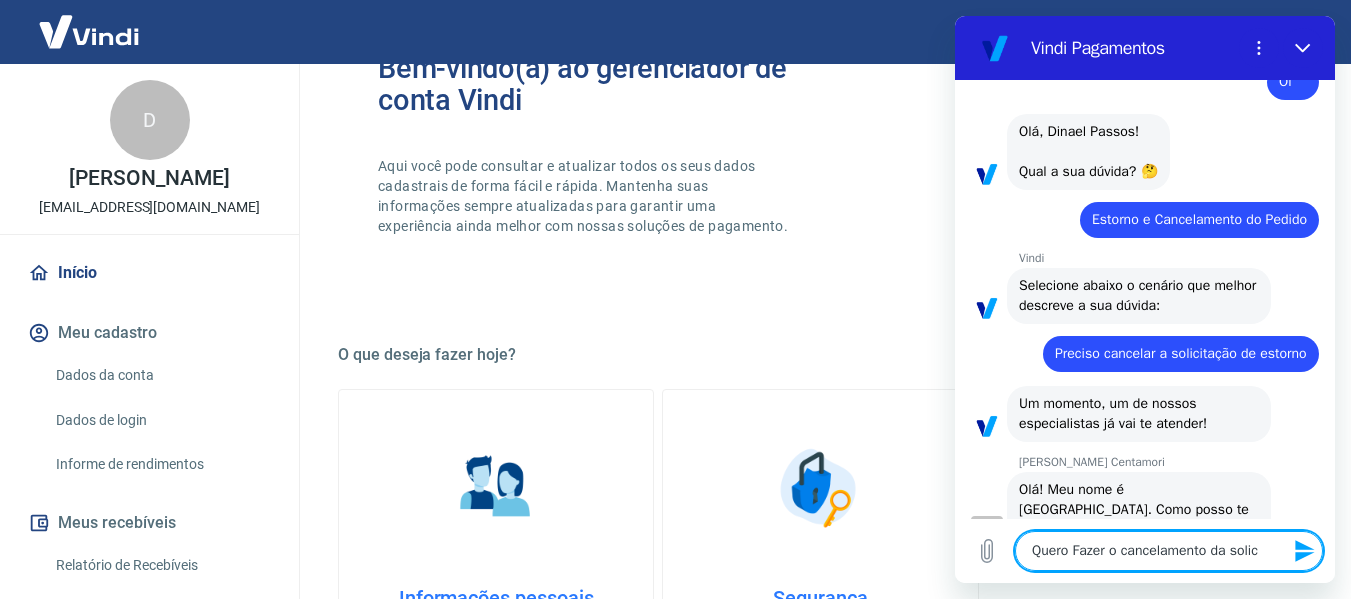 type on "Quero Fazer o cancelamento da solici" 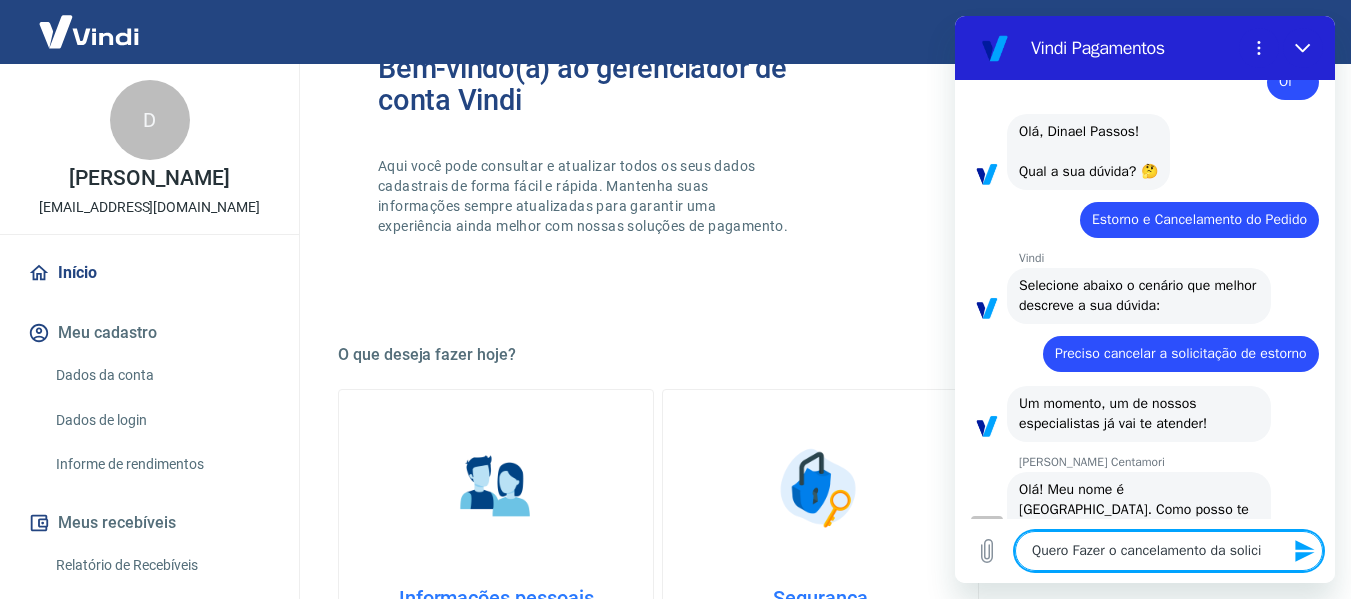 type on "Quero Fazer o cancelamento da solicit" 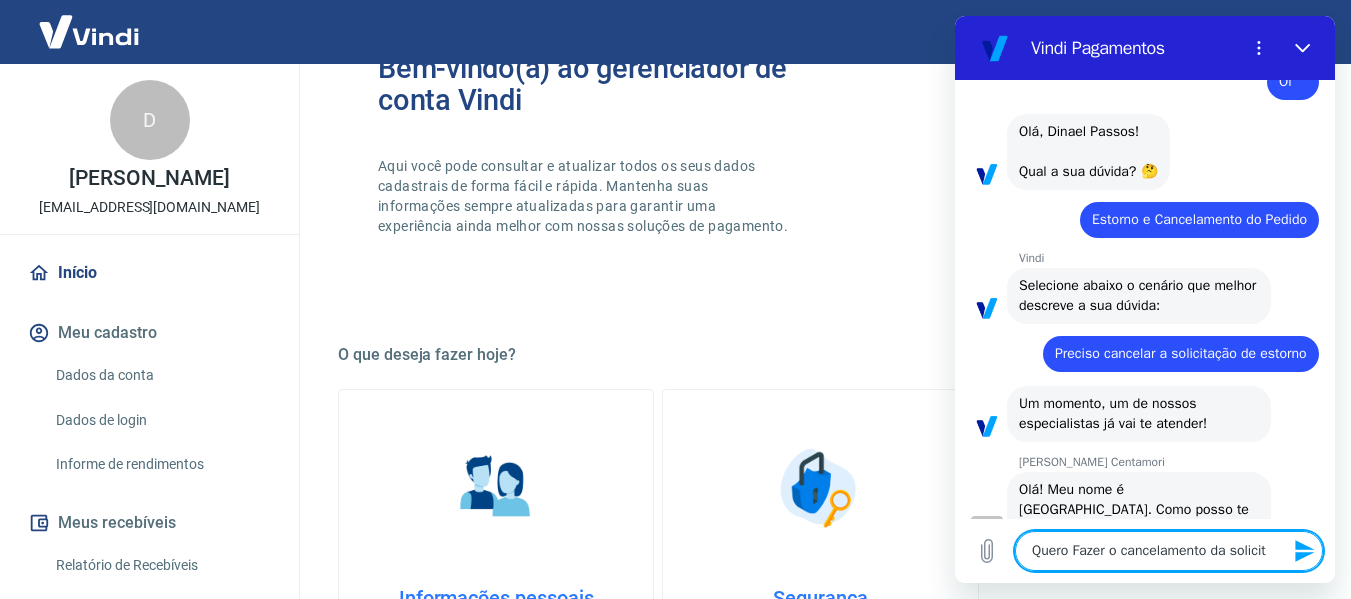 type on "Quero Fazer o cancelamento da solicita" 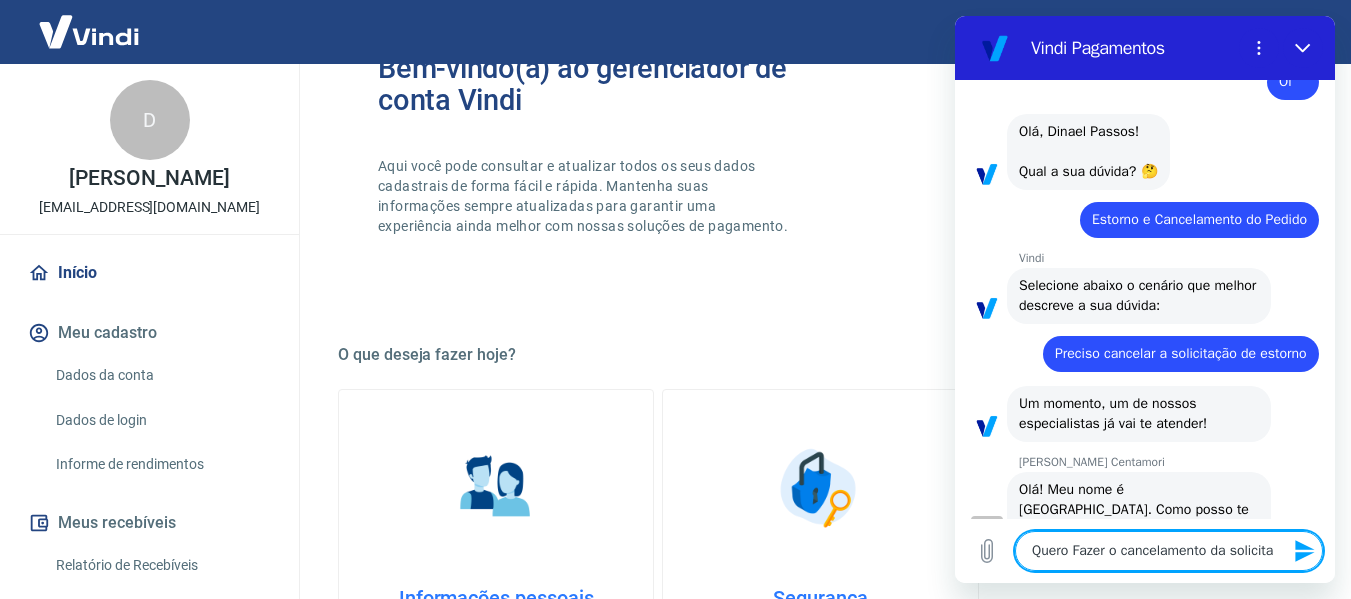 type on "Quero Fazer o cancelamento da solicitaç" 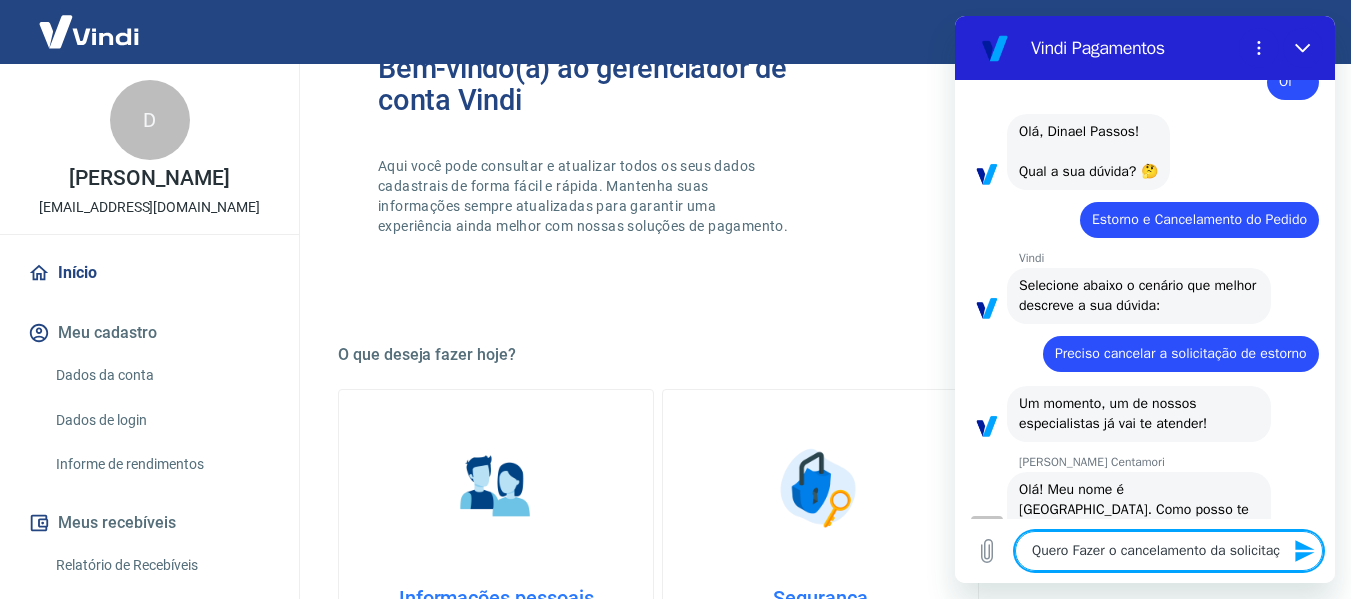 type on "Quero Fazer o cancelamento da solicitaçã" 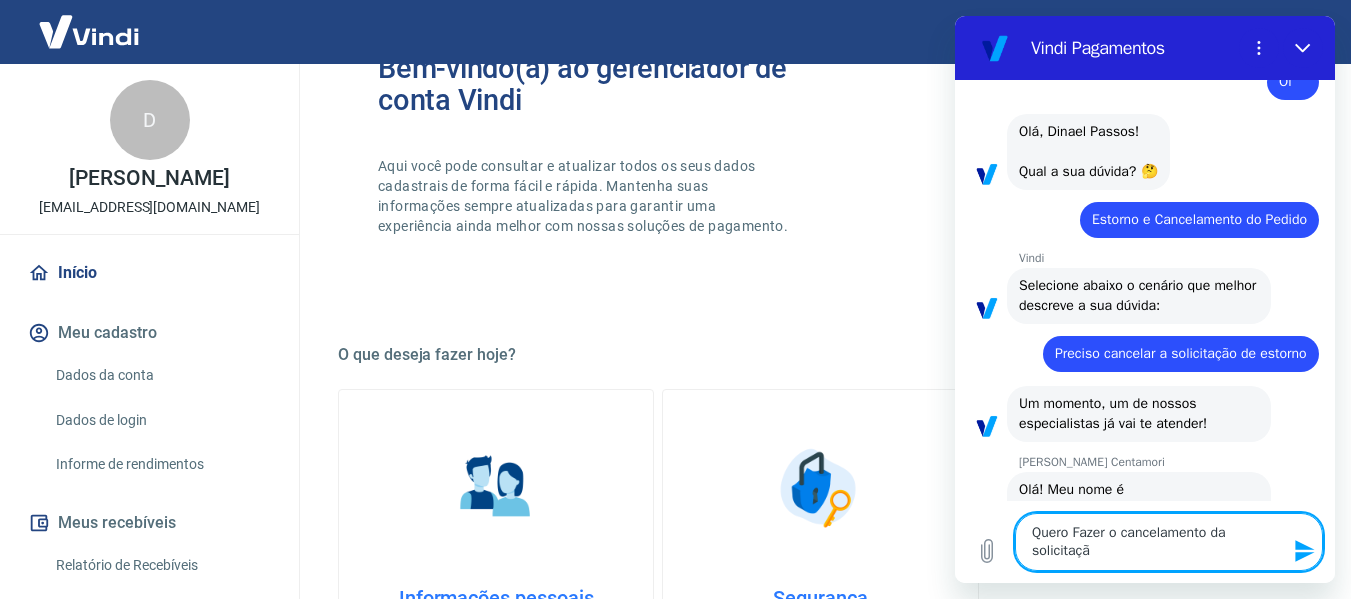 type on "Quero Fazer o cancelamento da solicitação" 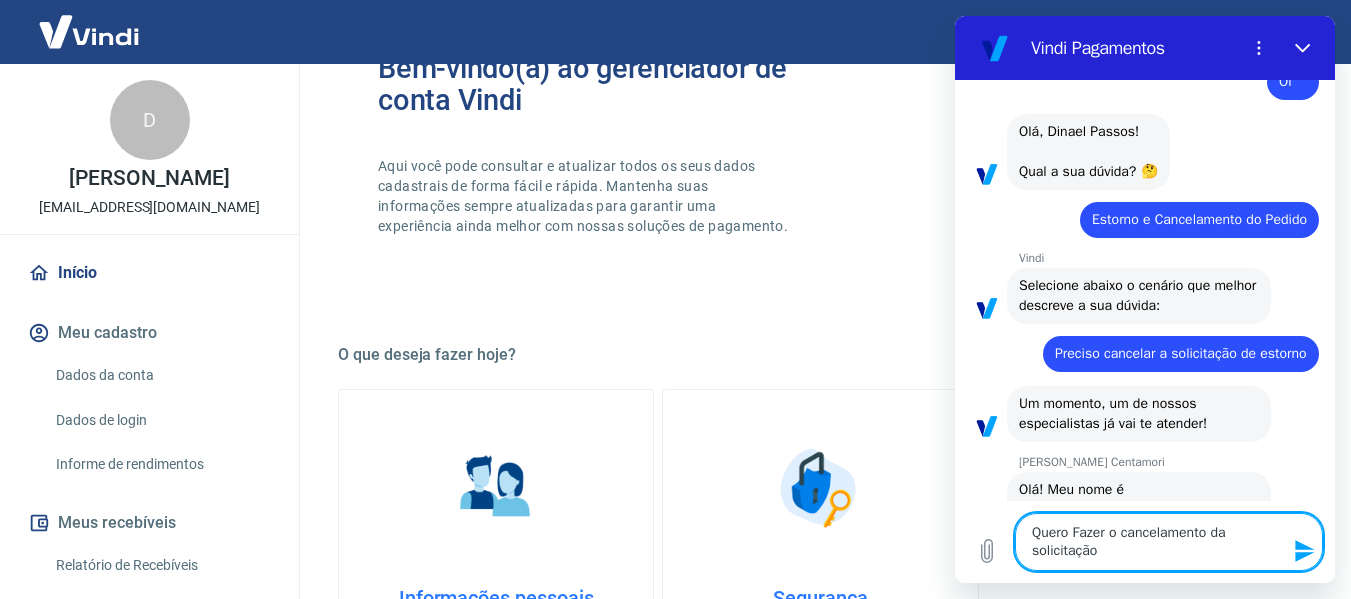 type on "Quero Fazer o cancelamento da solicitação" 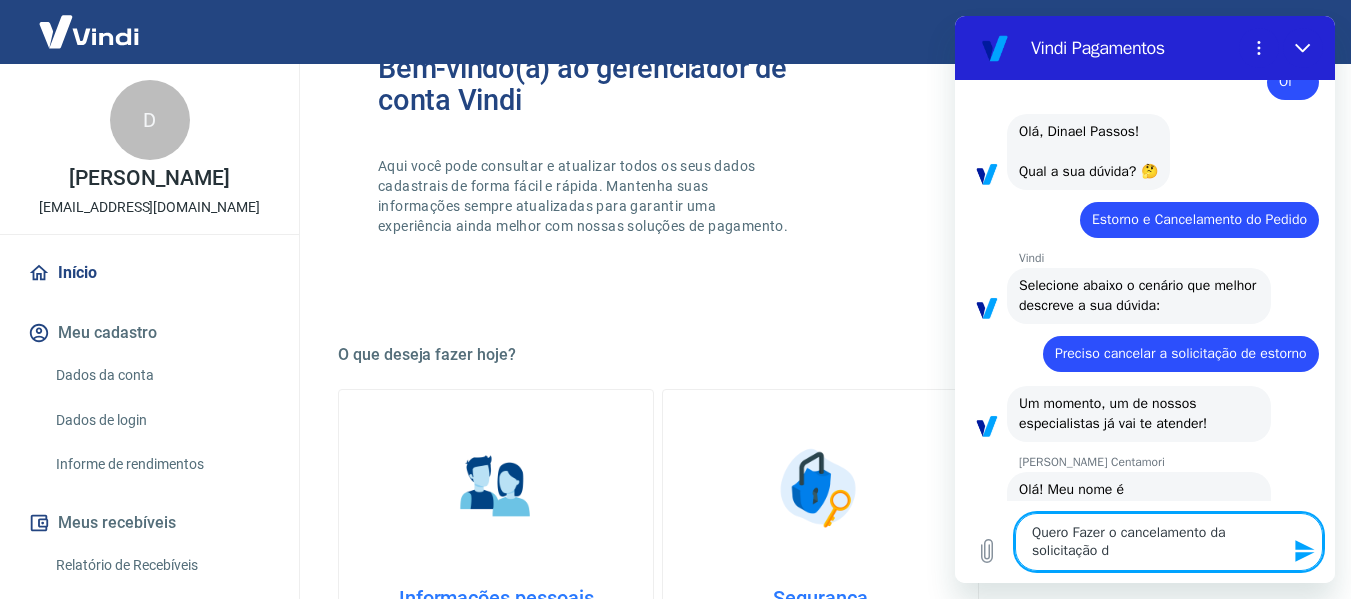 type on "Quero Fazer o cancelamento da solicitação do" 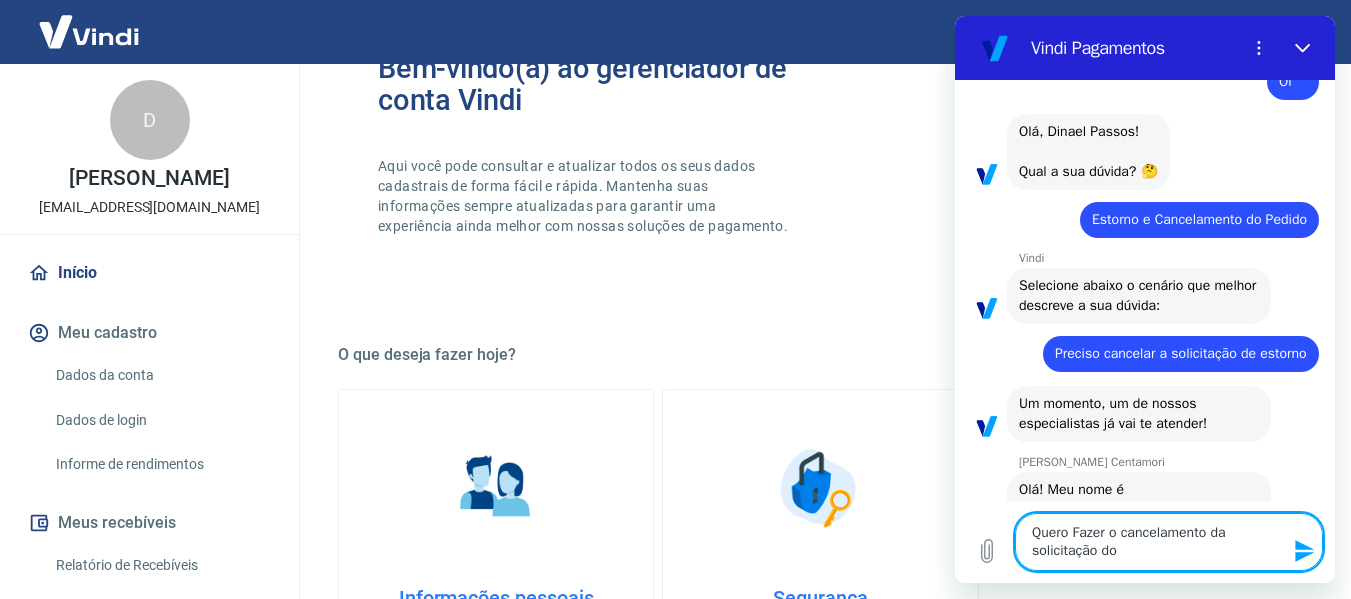 type on "Quero Fazer o cancelamento da solicitação do" 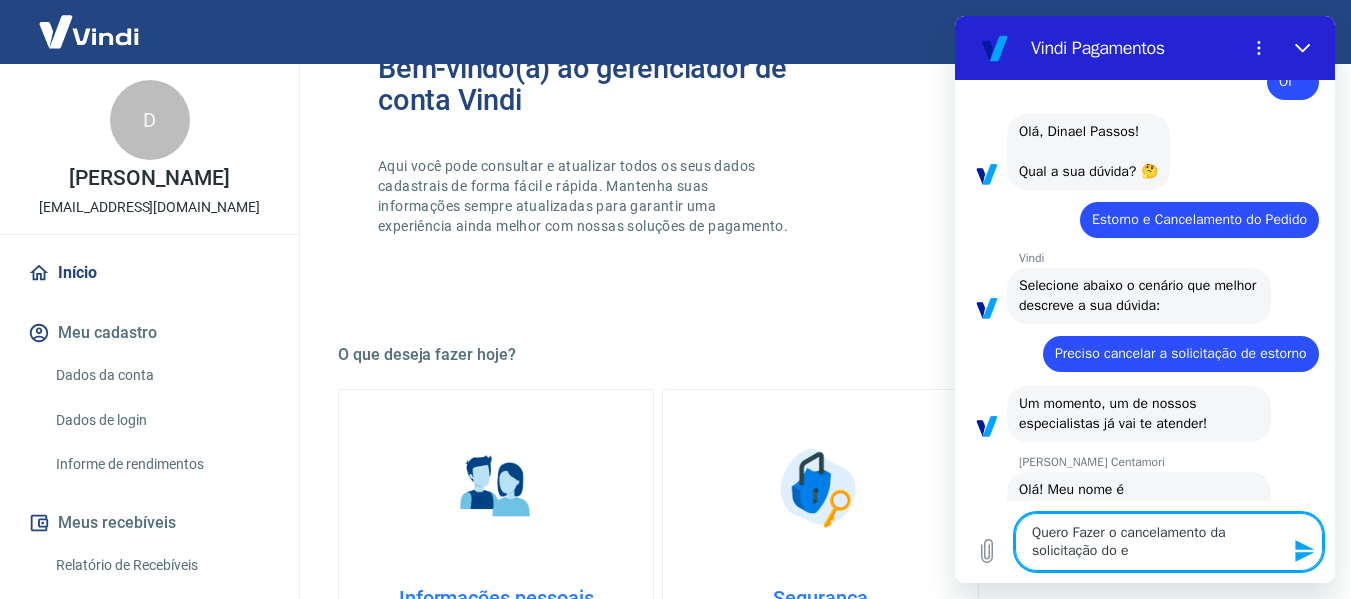 type on "Quero Fazer o cancelamento da solicitação do es" 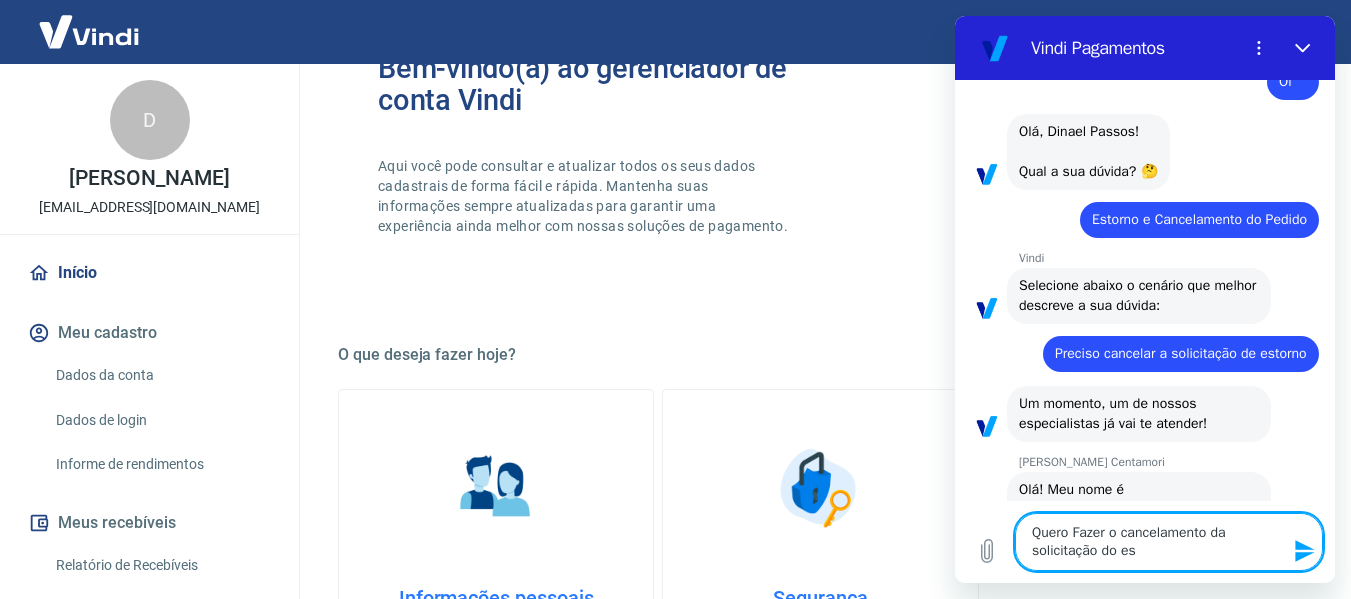 type on "Quero Fazer o cancelamento da solicitação do est" 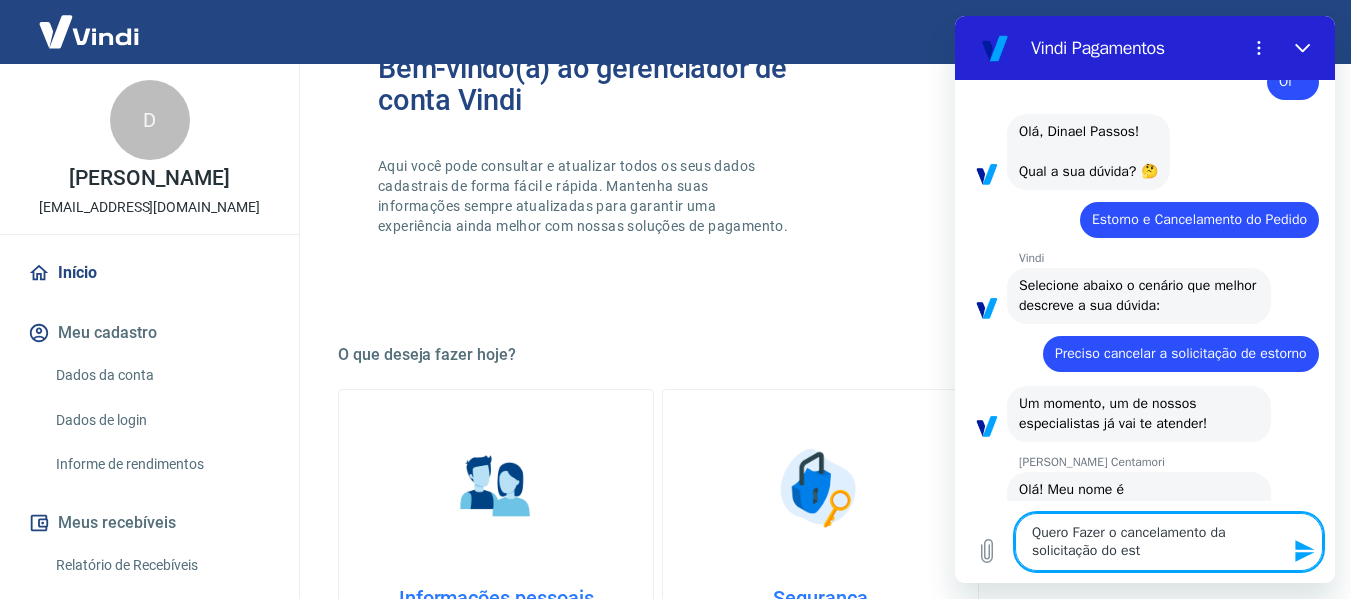 type on "Quero Fazer o cancelamento da solicitação do esto" 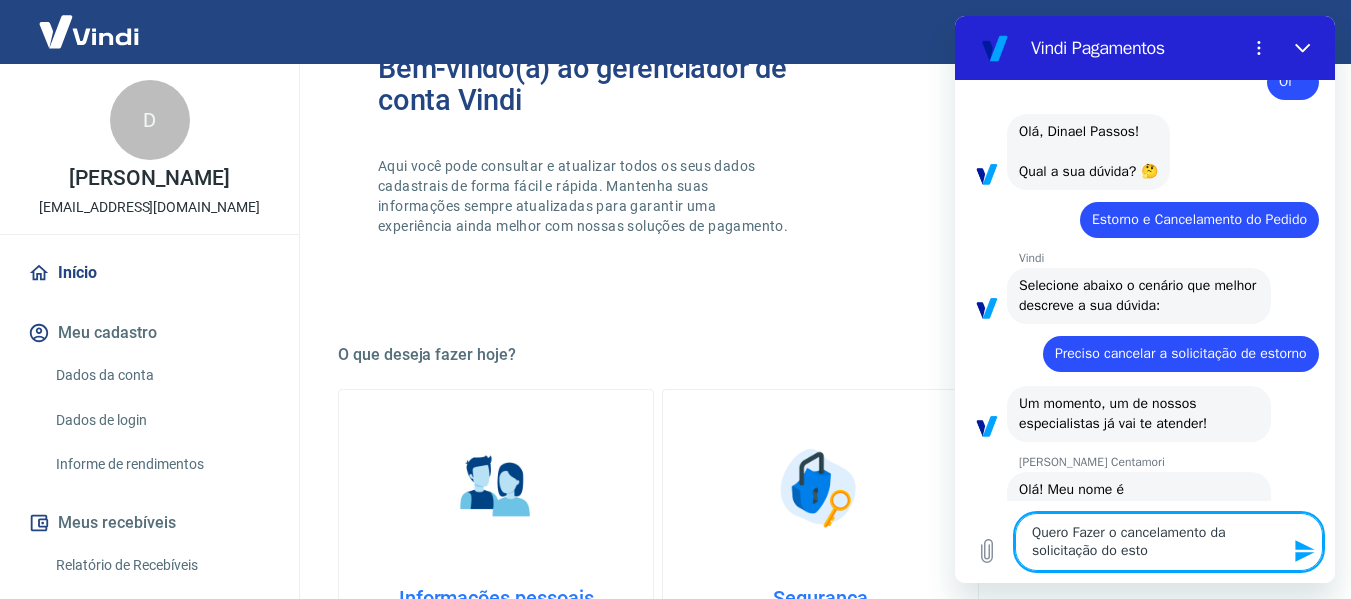 type on "Quero Fazer o cancelamento da solicitação do estor" 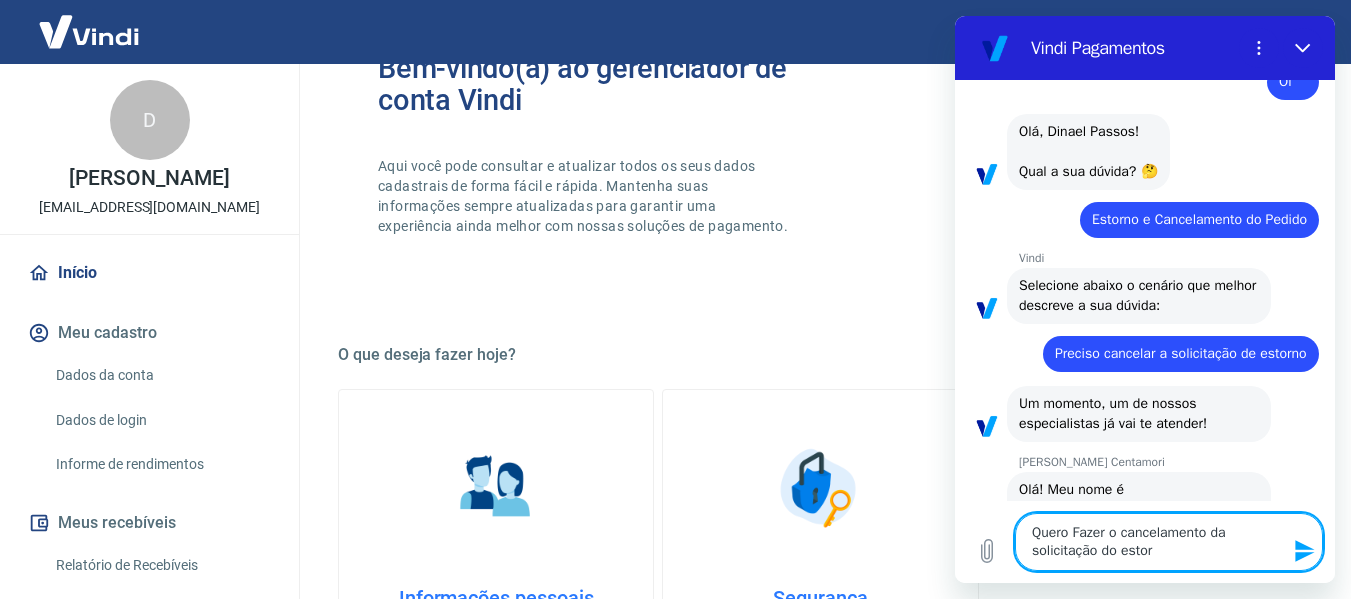 type on "Quero Fazer o cancelamento da solicitação do estorn" 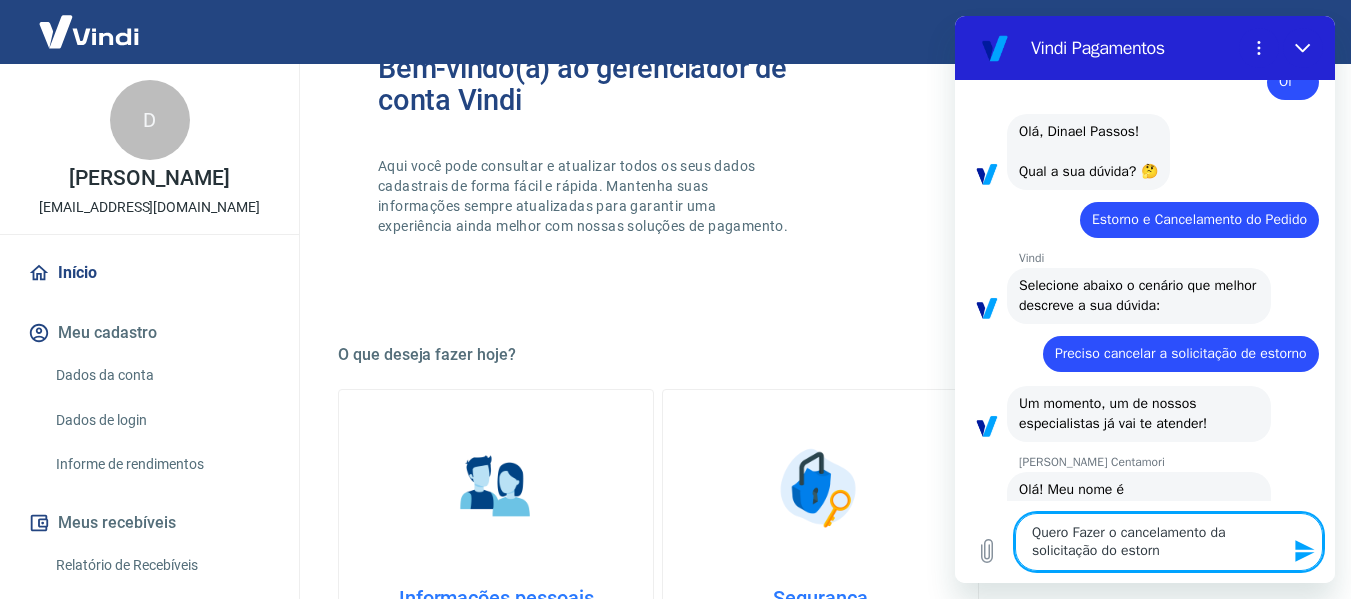 type on "Quero Fazer o cancelamento da solicitação do estorno" 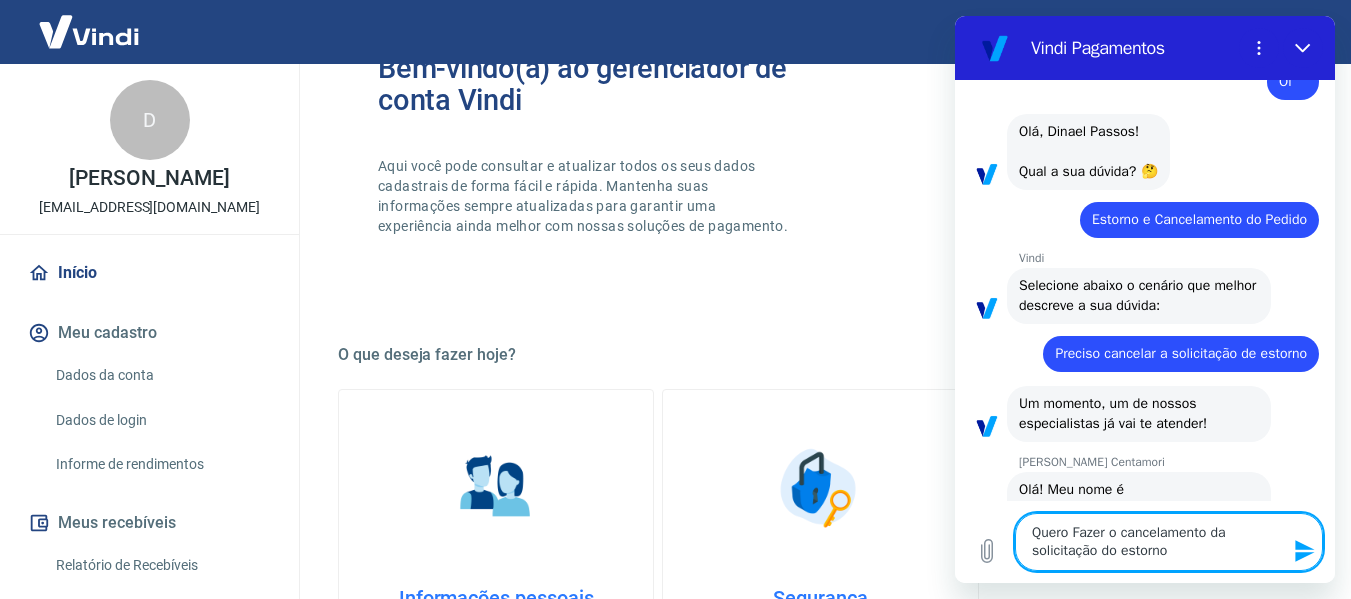 type 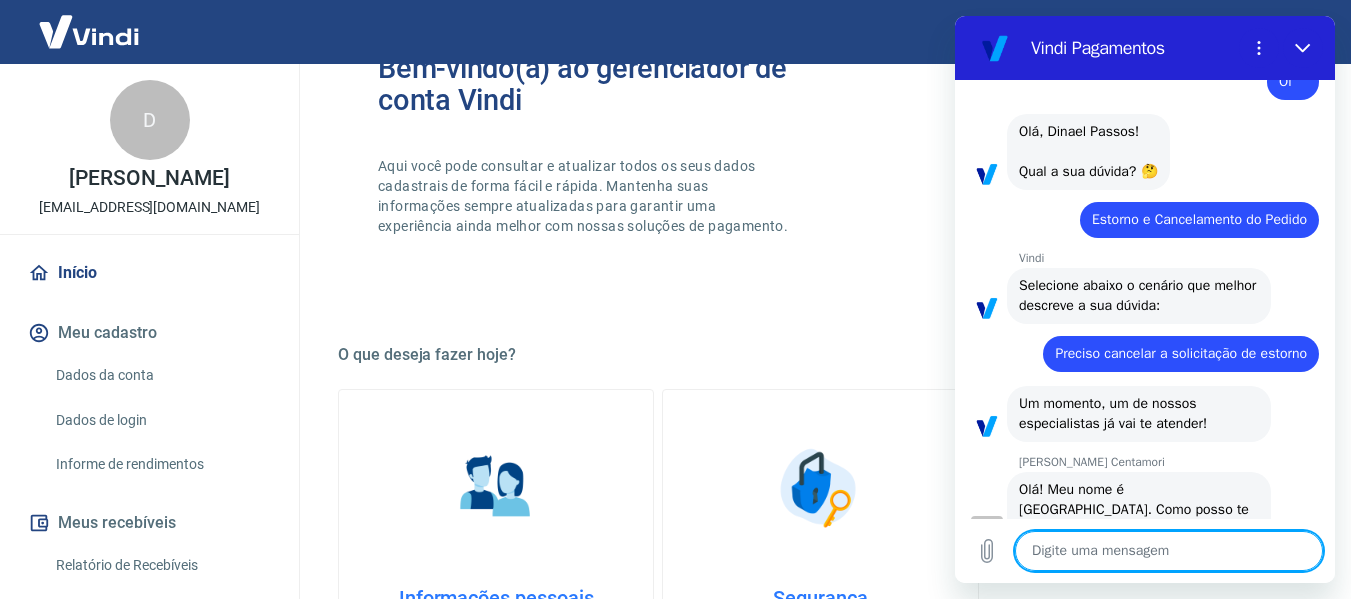 type on "x" 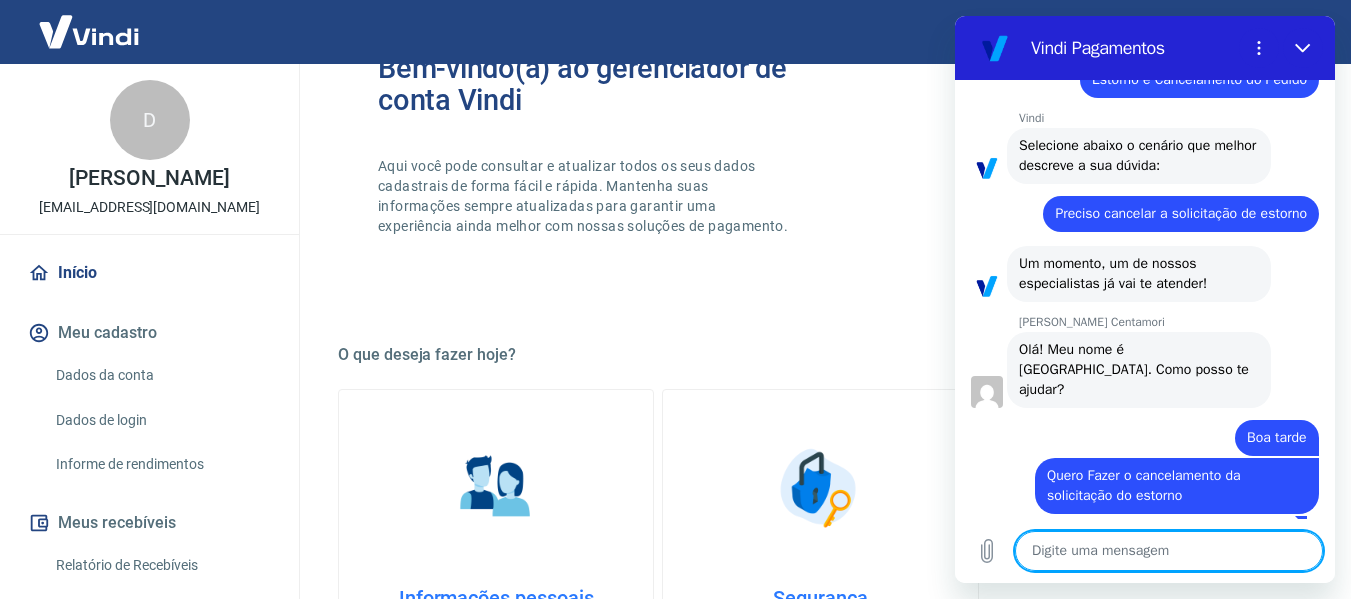 scroll, scrollTop: 214, scrollLeft: 0, axis: vertical 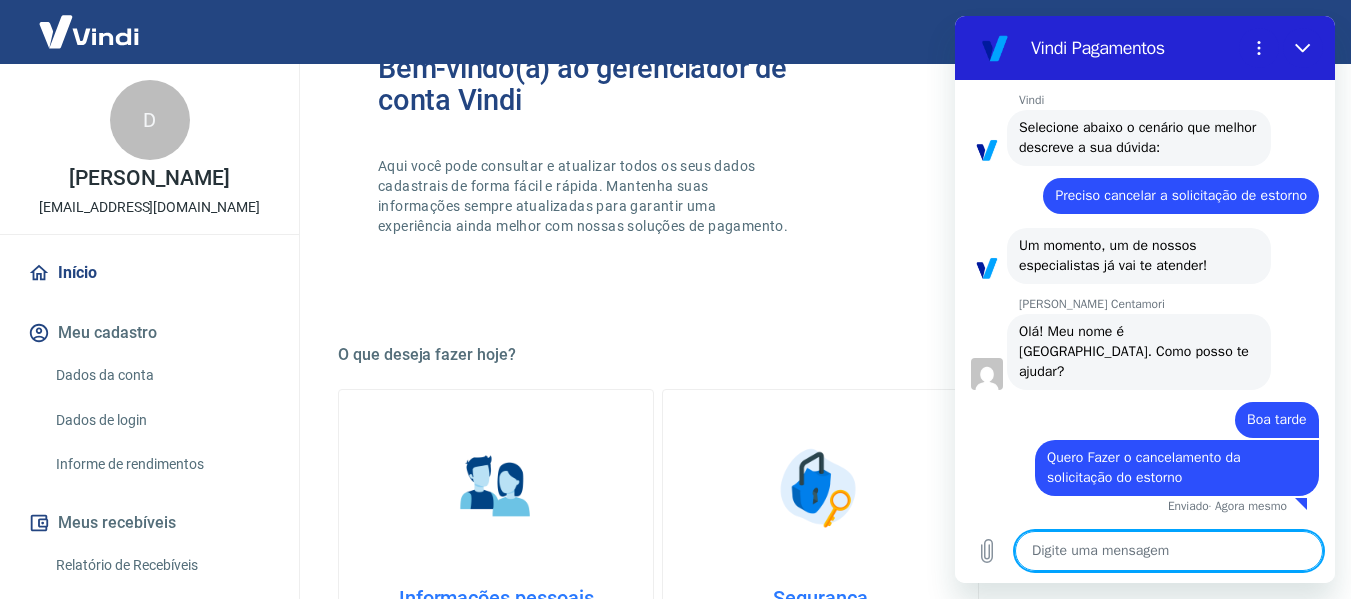paste on "215998552" 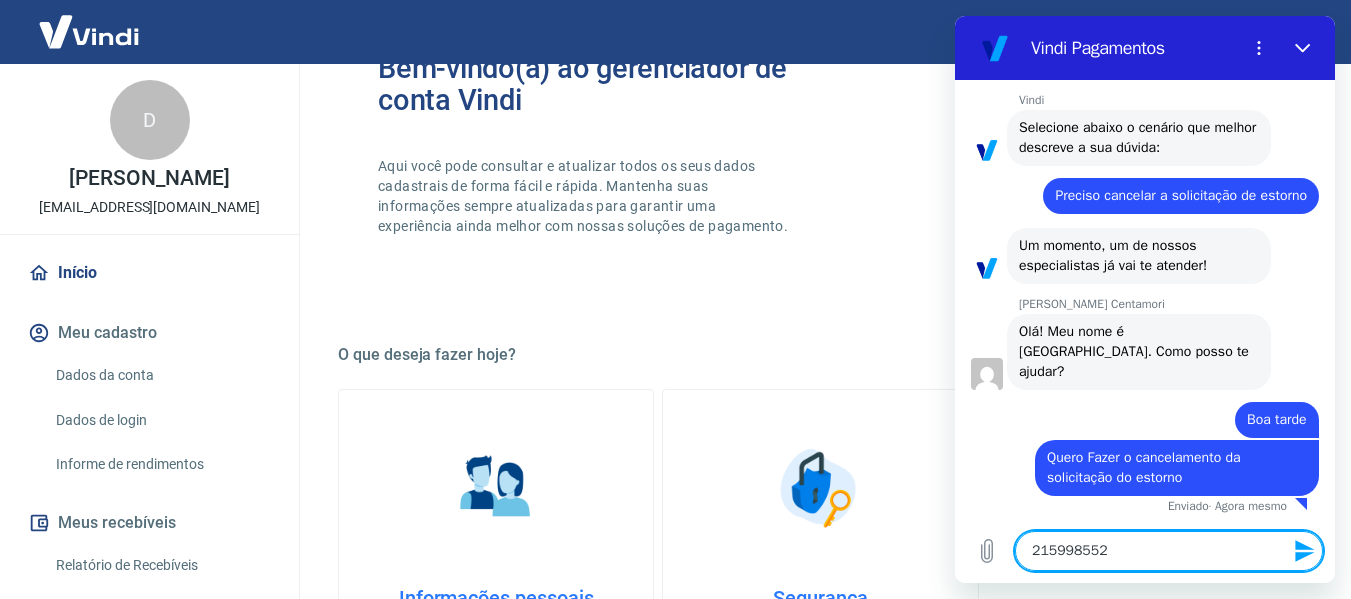 click on "215998552" at bounding box center (1169, 551) 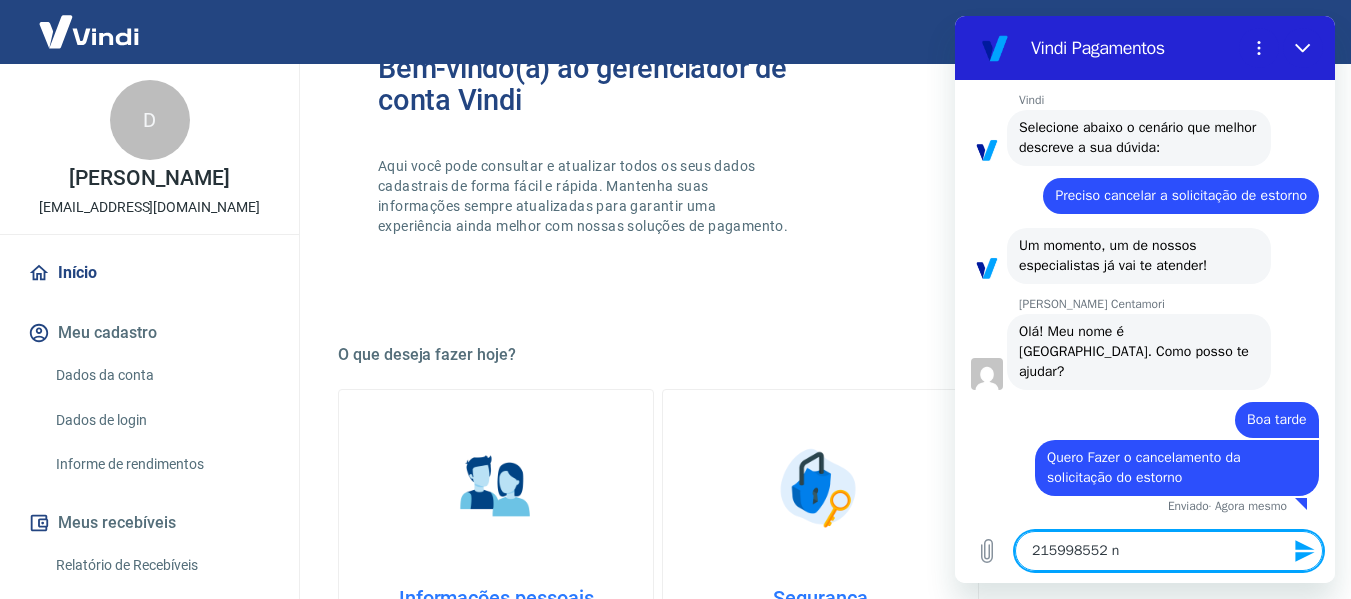 type on "215998552 n°" 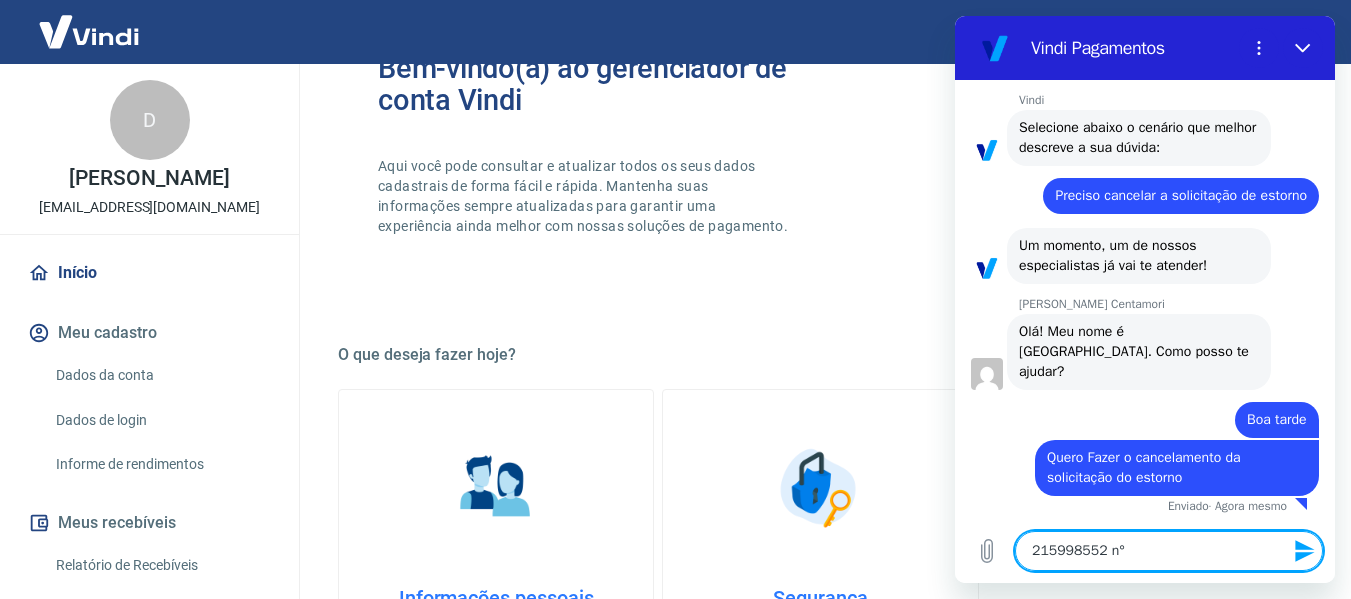 type on "215998552 n°" 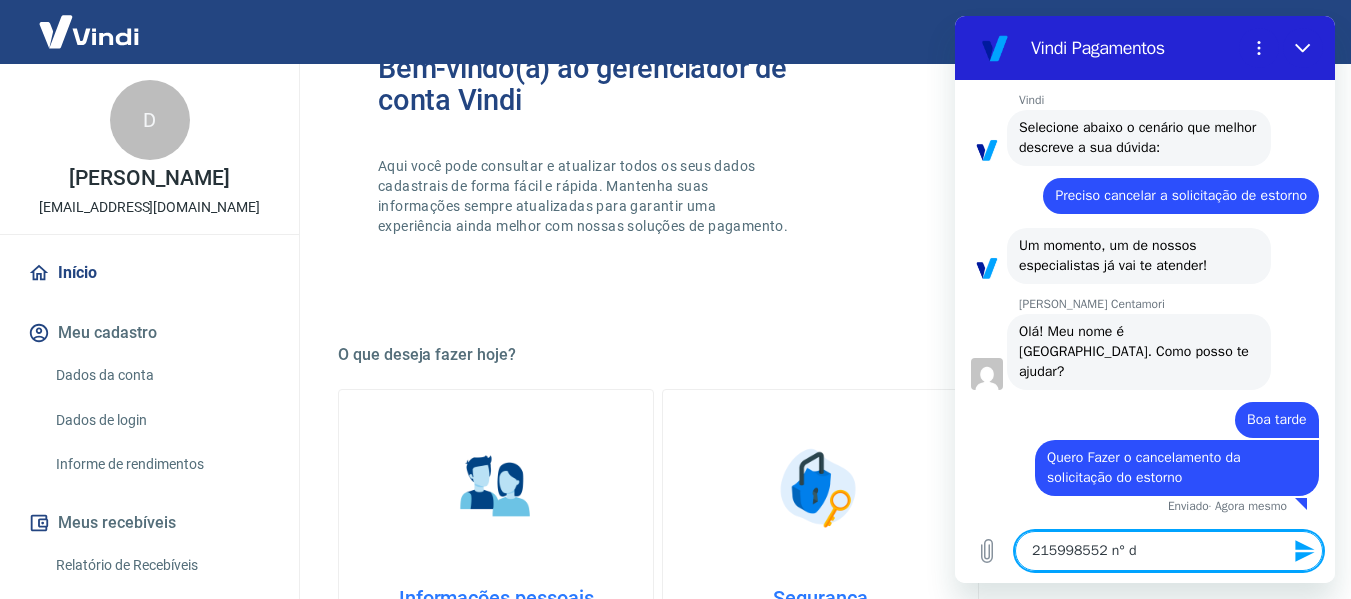 type on "215998552 n° da" 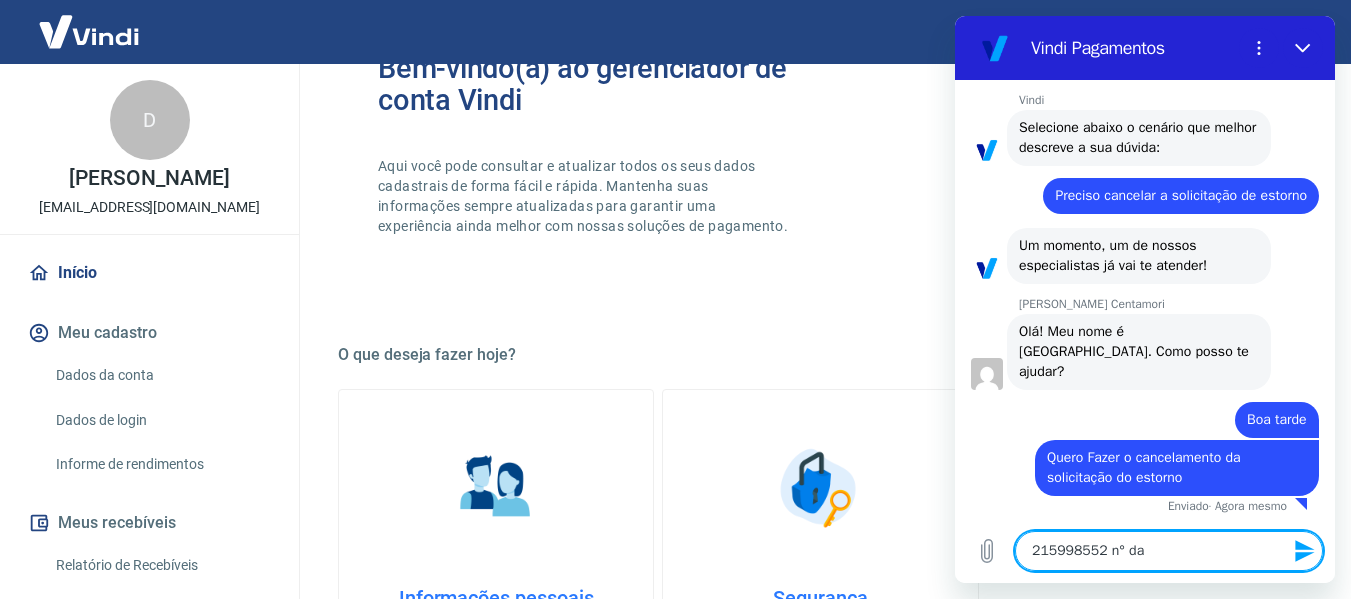 type on "215998552 n° da" 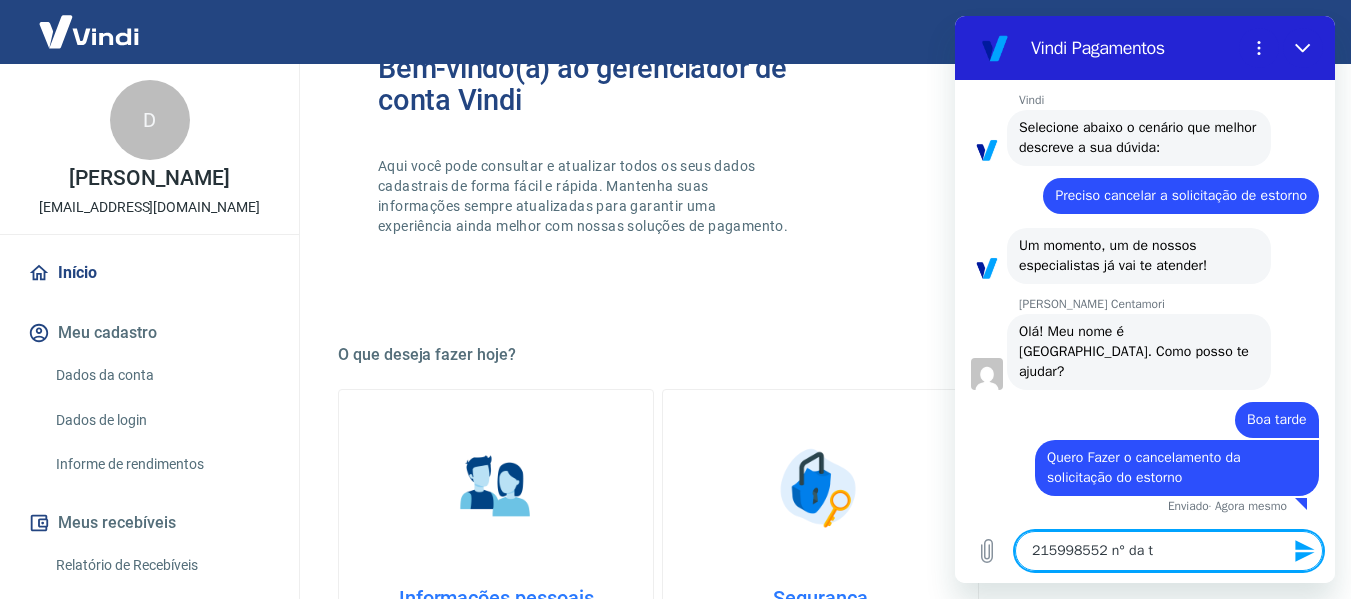 type 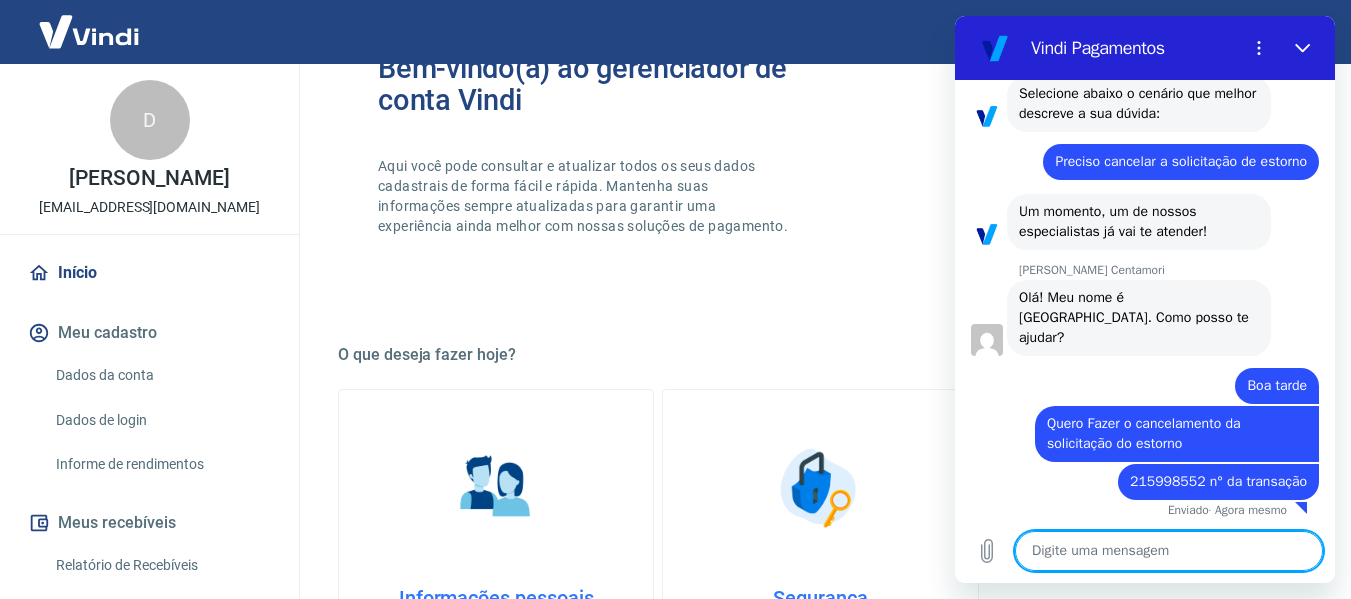 scroll, scrollTop: 252, scrollLeft: 0, axis: vertical 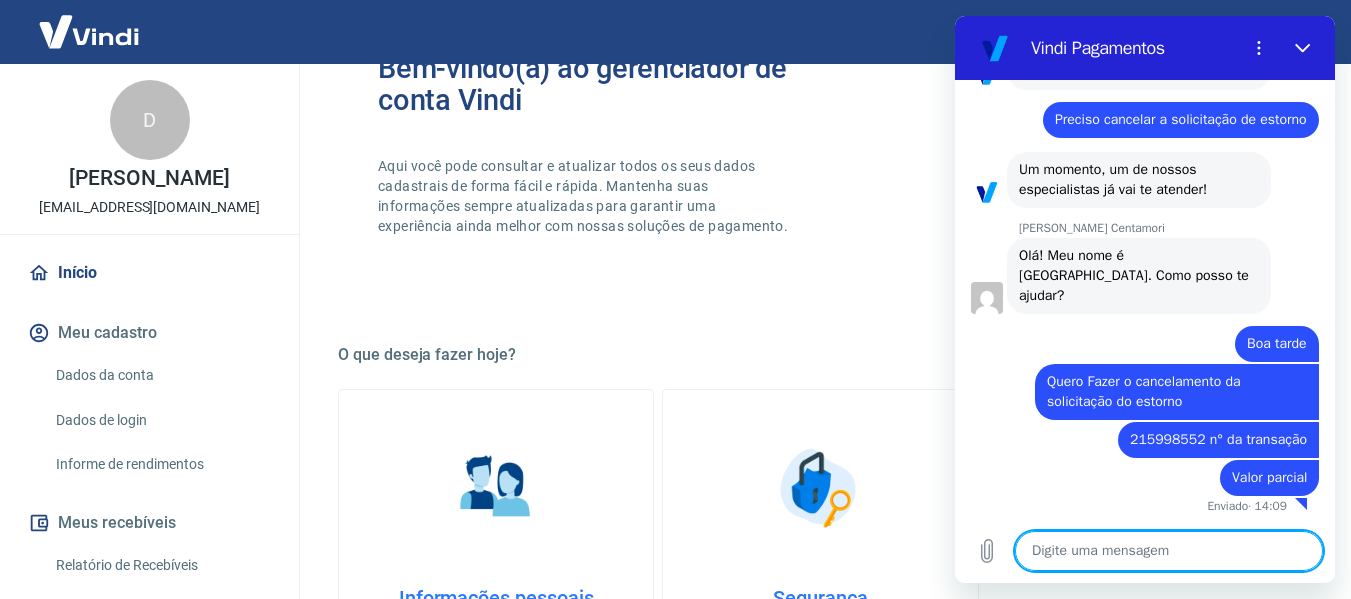 click at bounding box center (1169, 551) 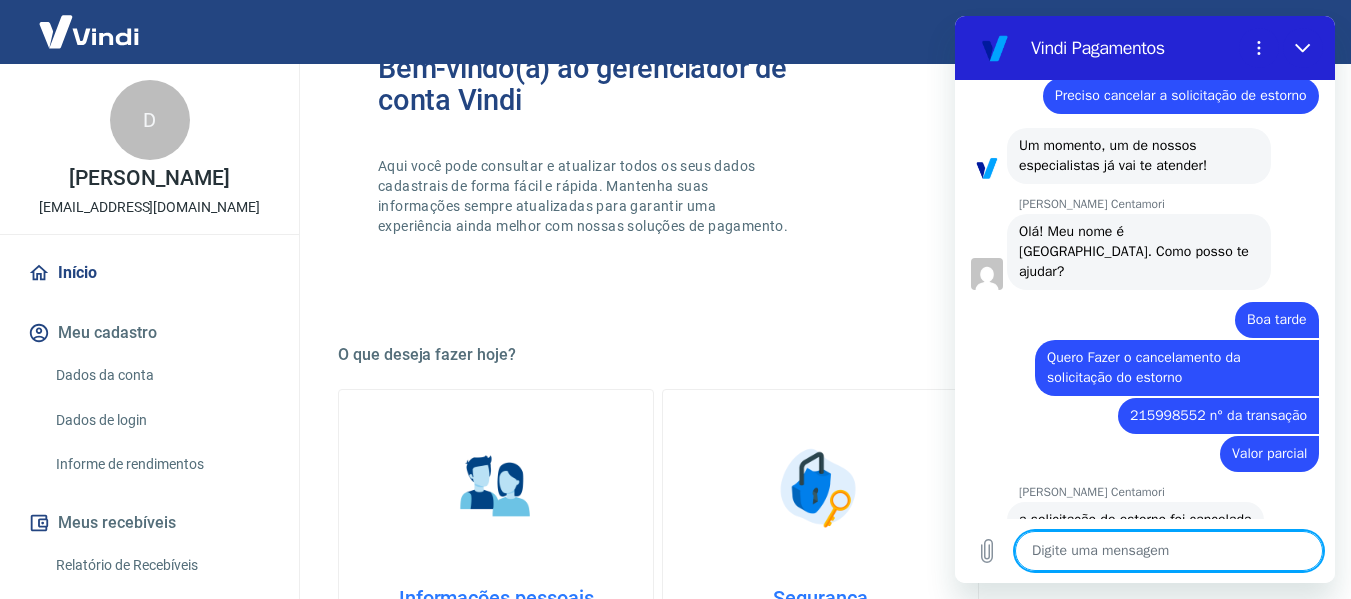 scroll, scrollTop: 414, scrollLeft: 0, axis: vertical 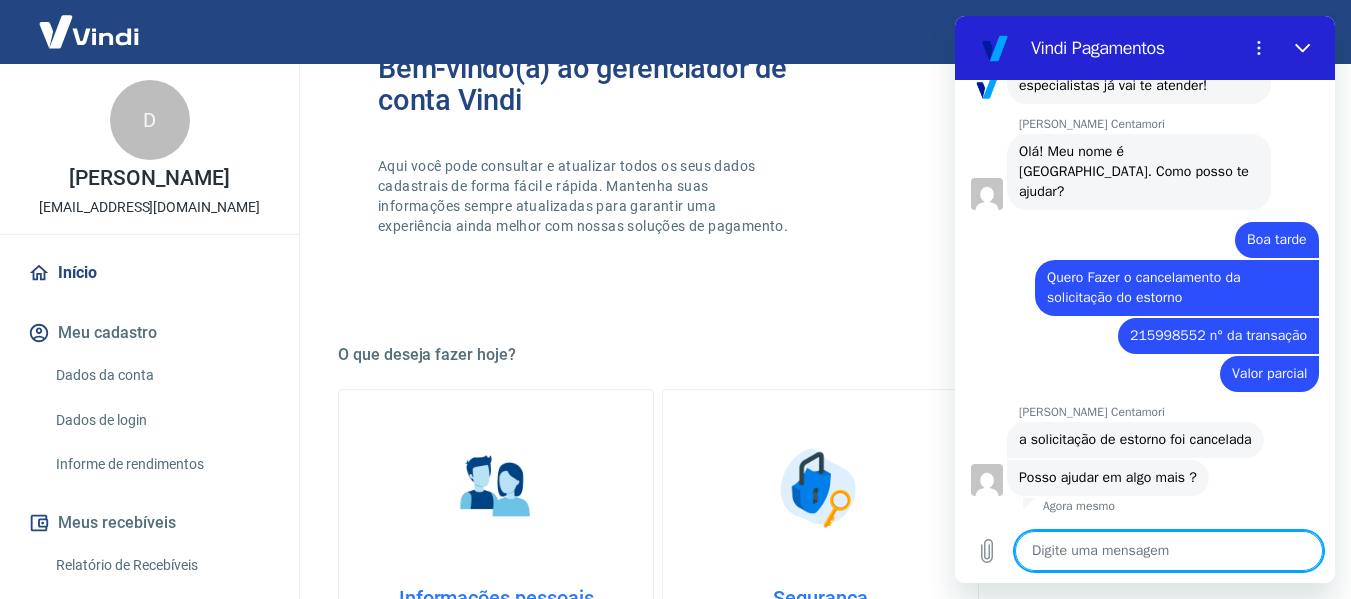 click at bounding box center [1169, 551] 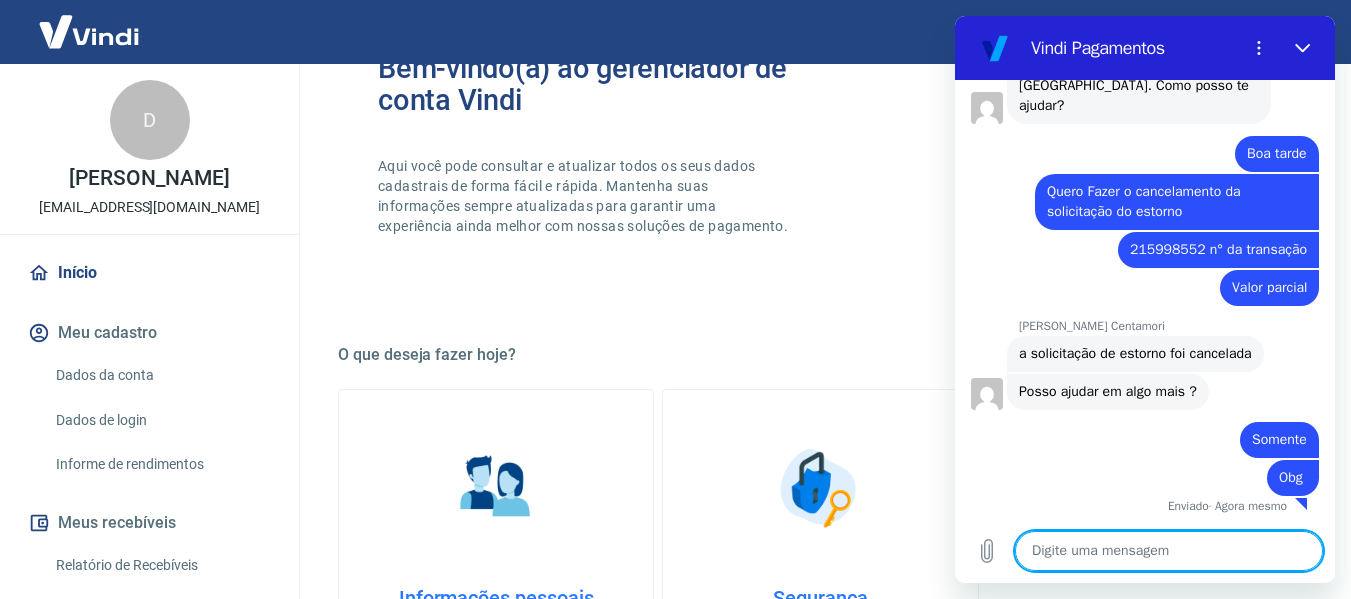 scroll, scrollTop: 500, scrollLeft: 0, axis: vertical 